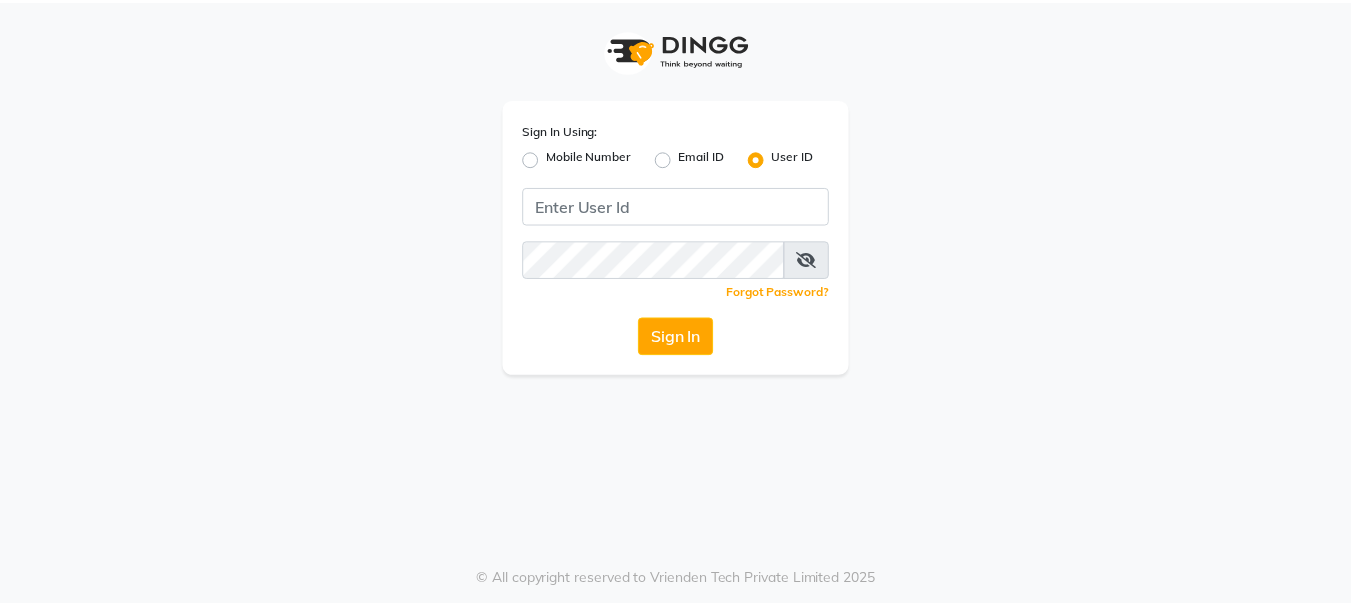 scroll, scrollTop: 0, scrollLeft: 0, axis: both 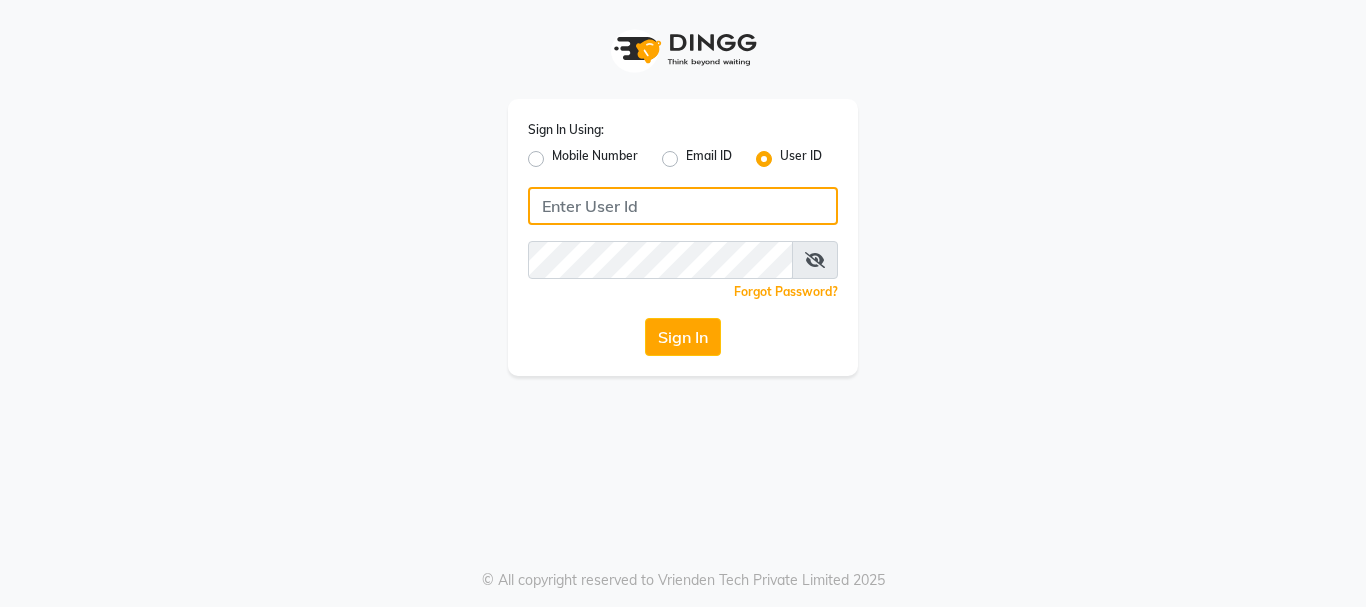 type on "8755001716" 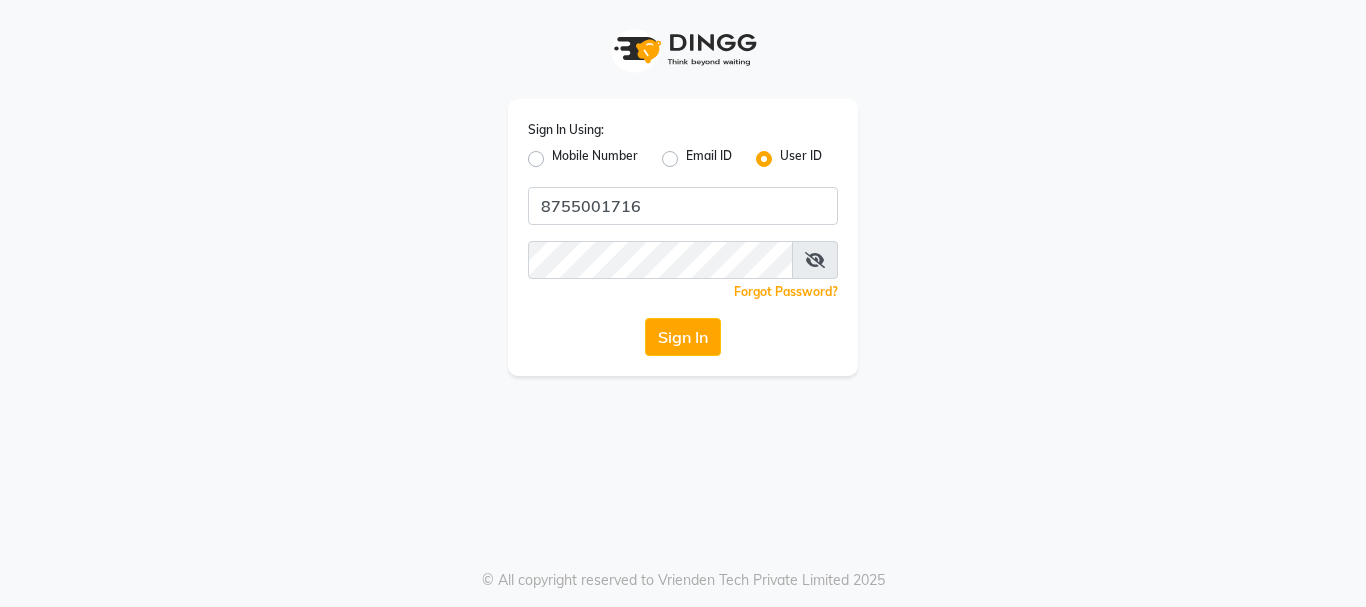 click on "Mobile Number" 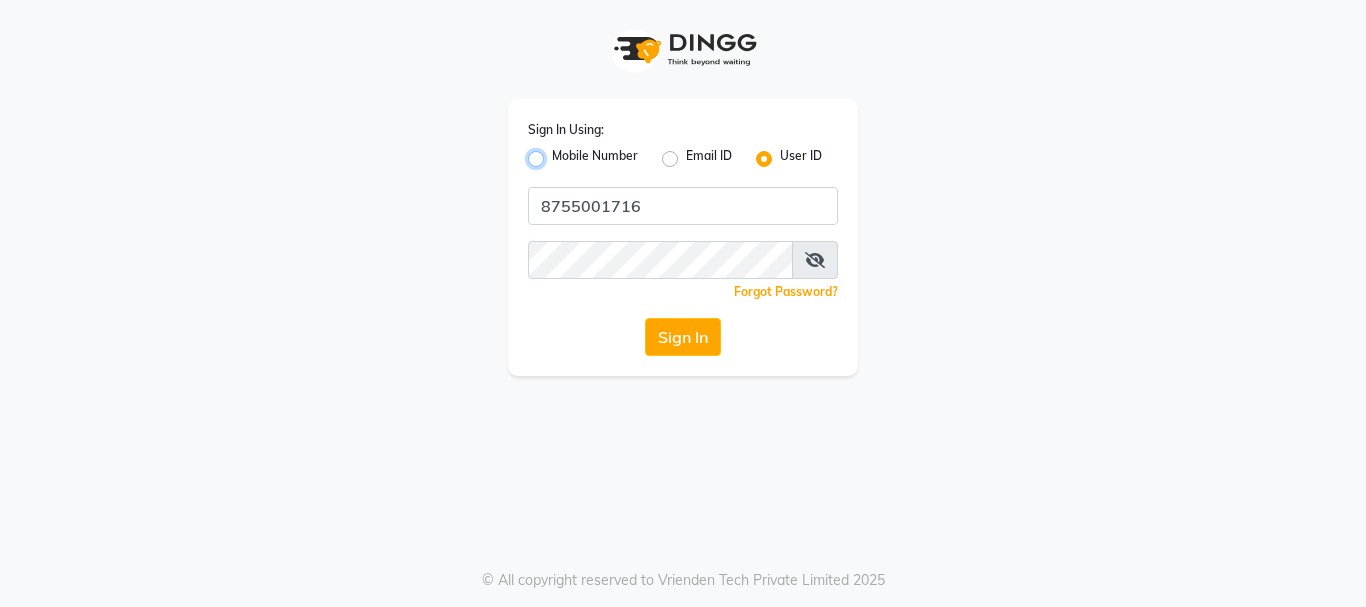 click on "Mobile Number" at bounding box center (558, 153) 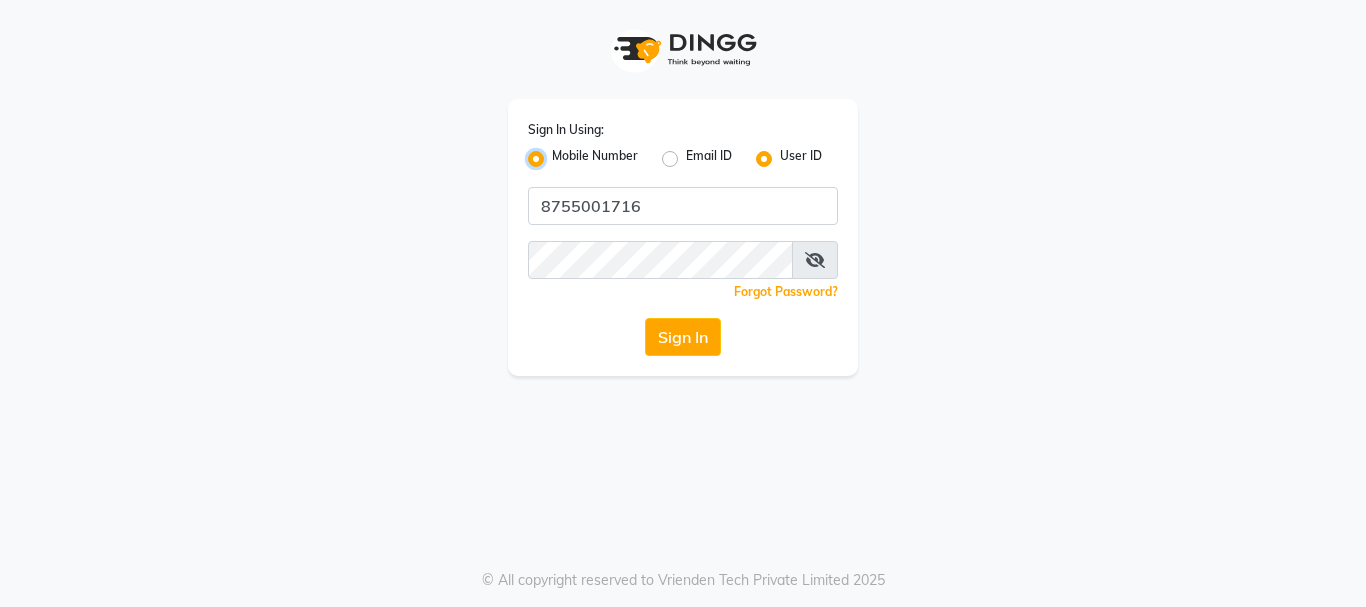 radio on "false" 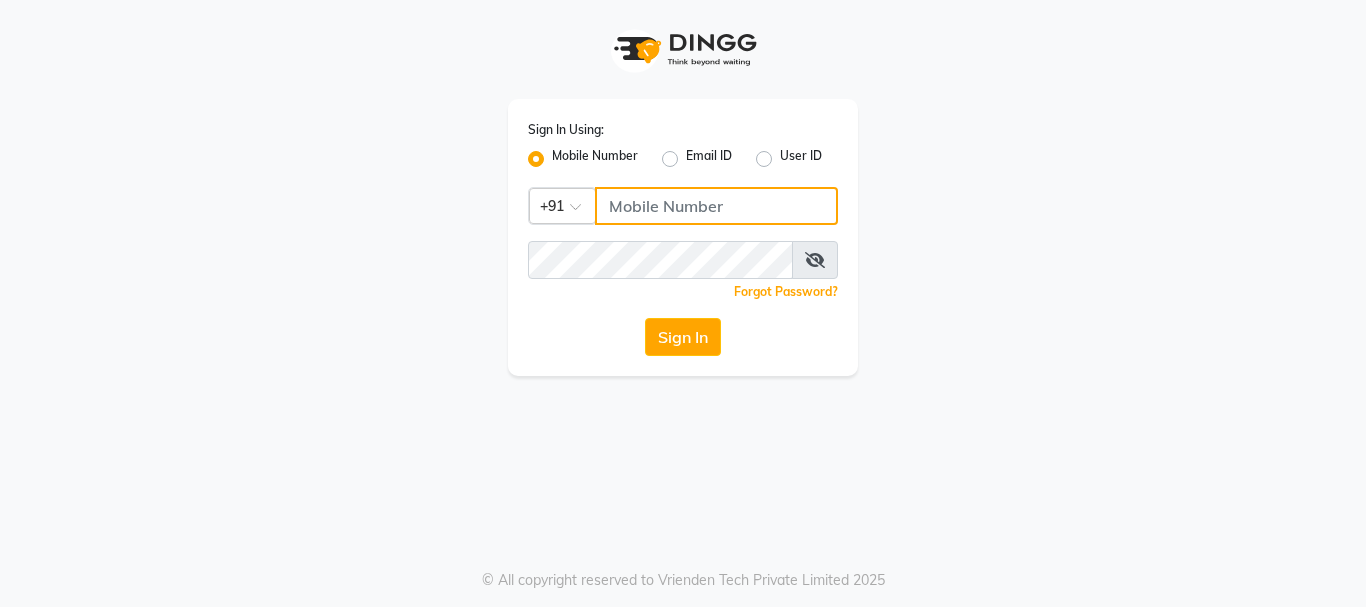 click 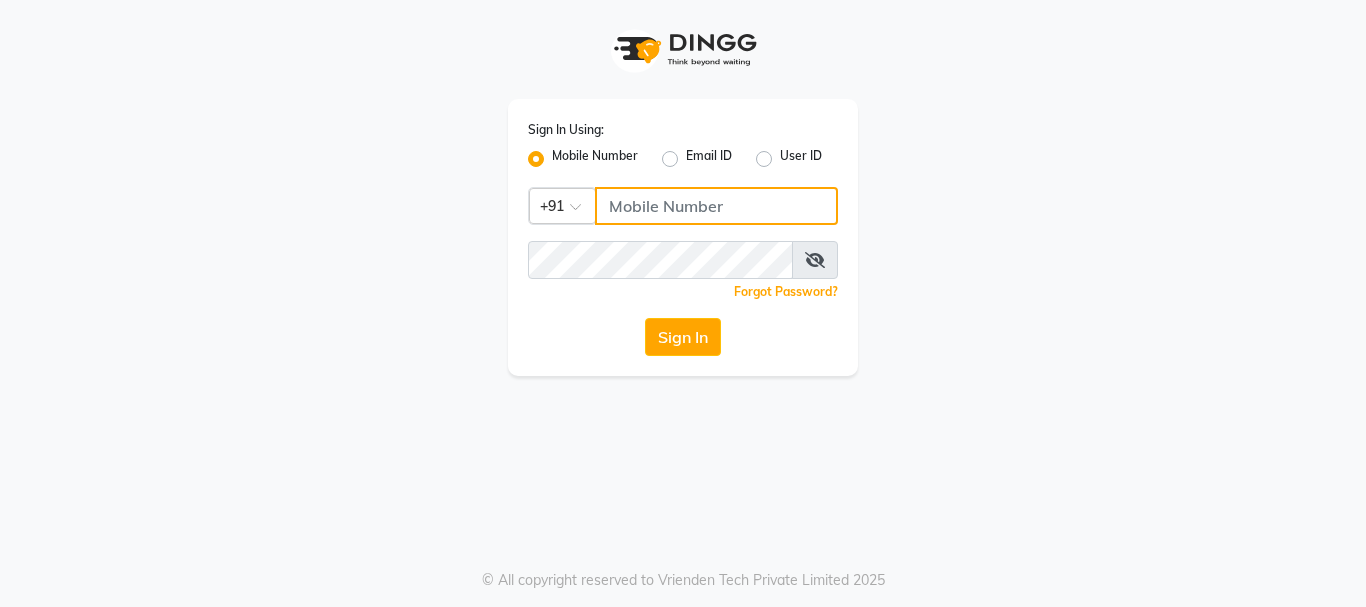 type on "8755001716" 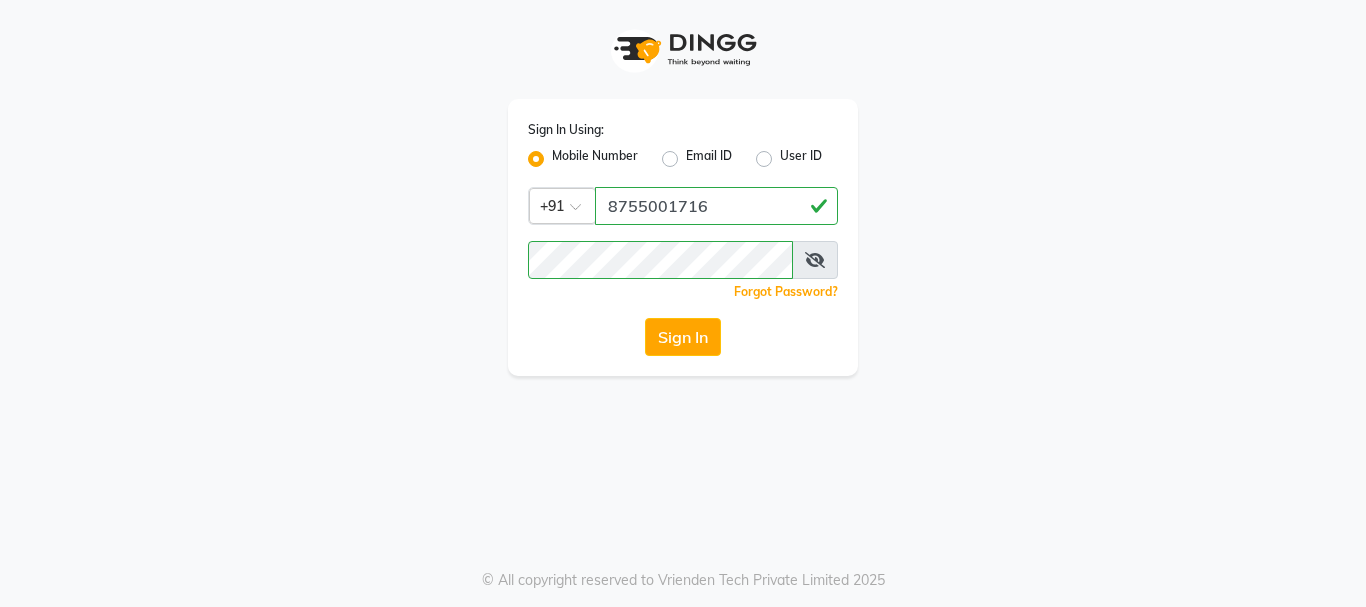 click at bounding box center [815, 260] 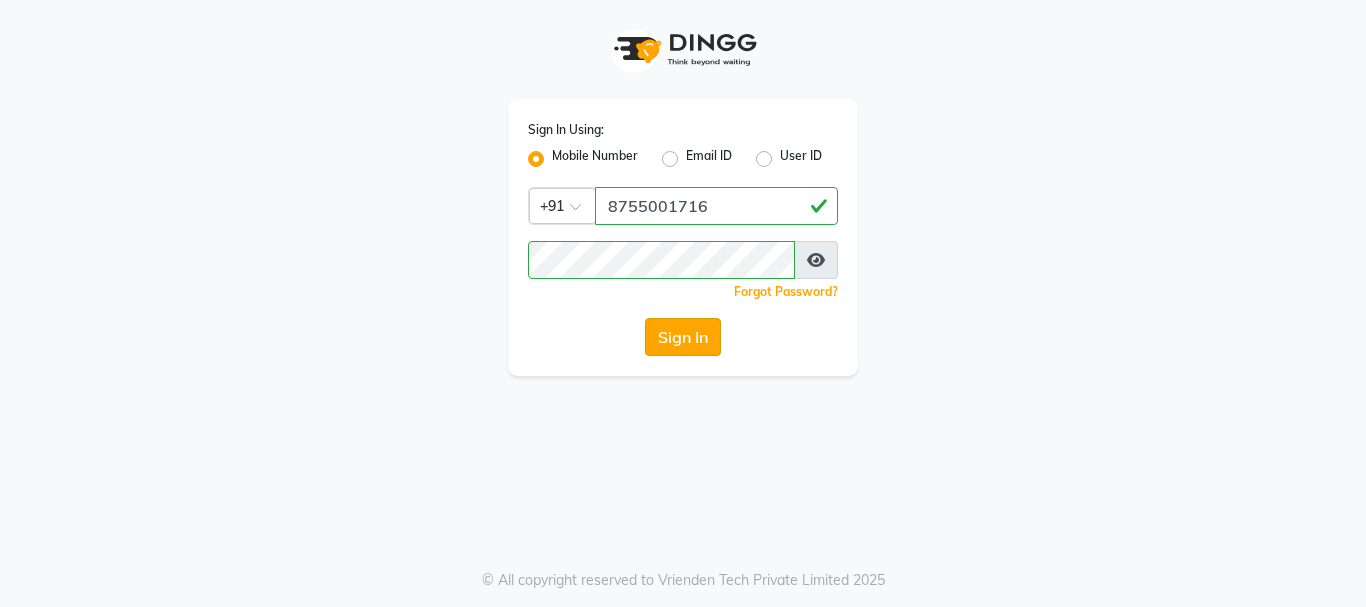 click on "Sign In" 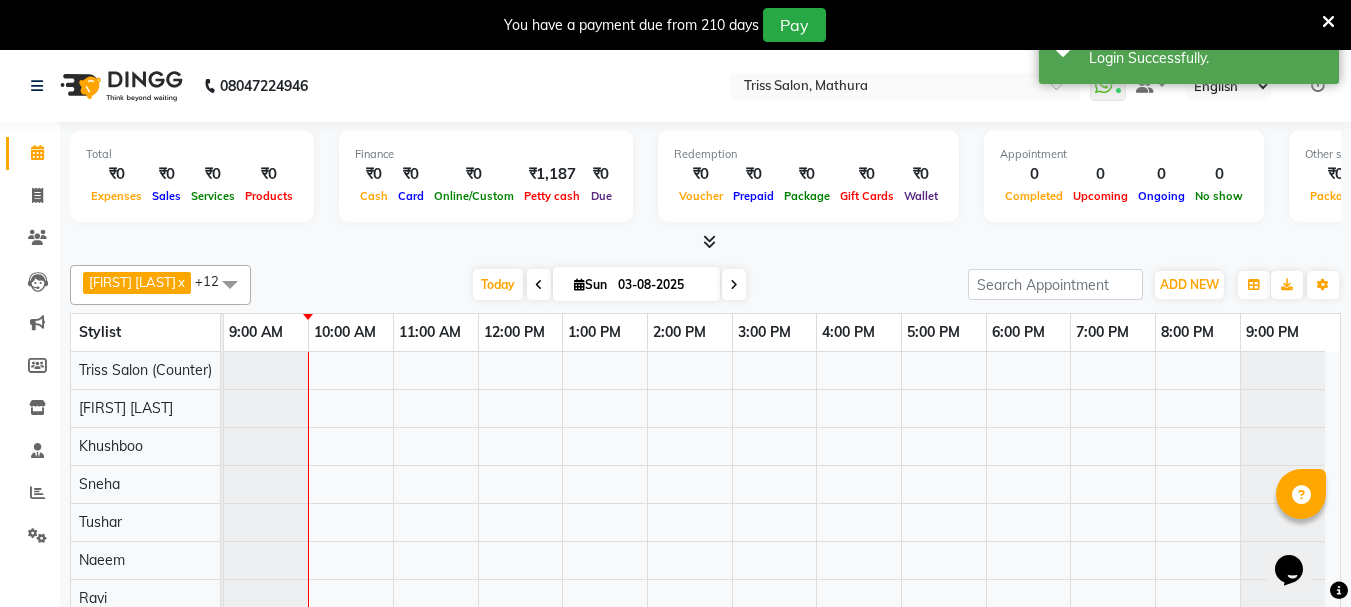 scroll, scrollTop: 0, scrollLeft: 0, axis: both 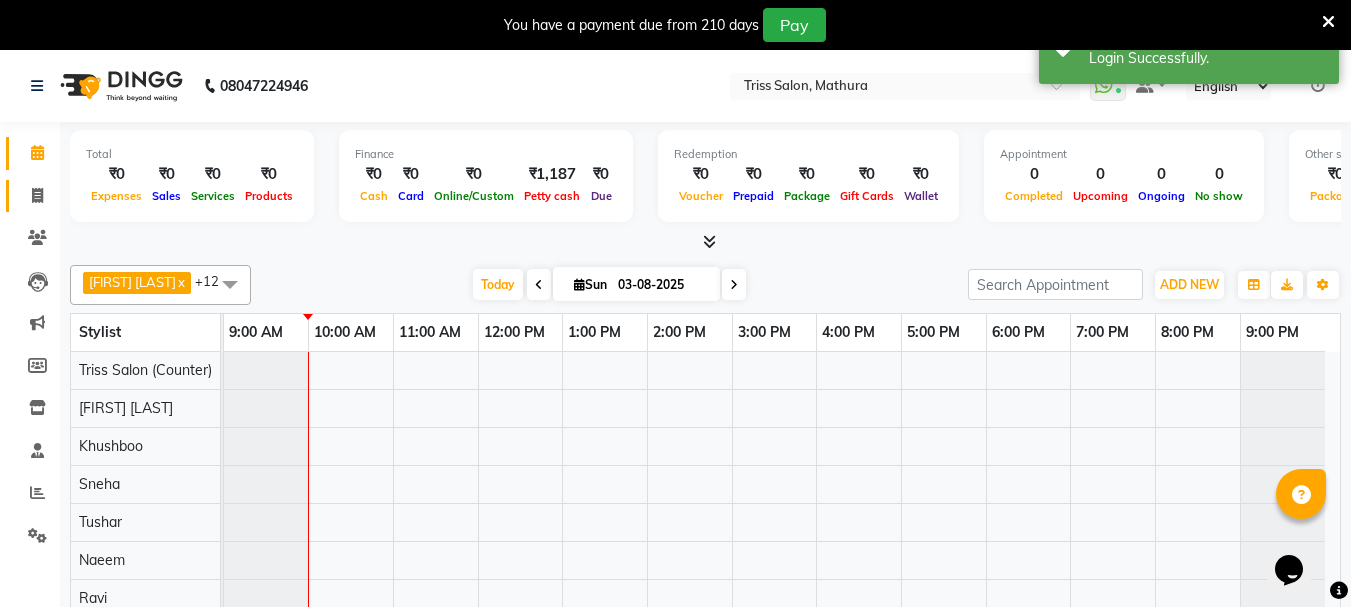 click 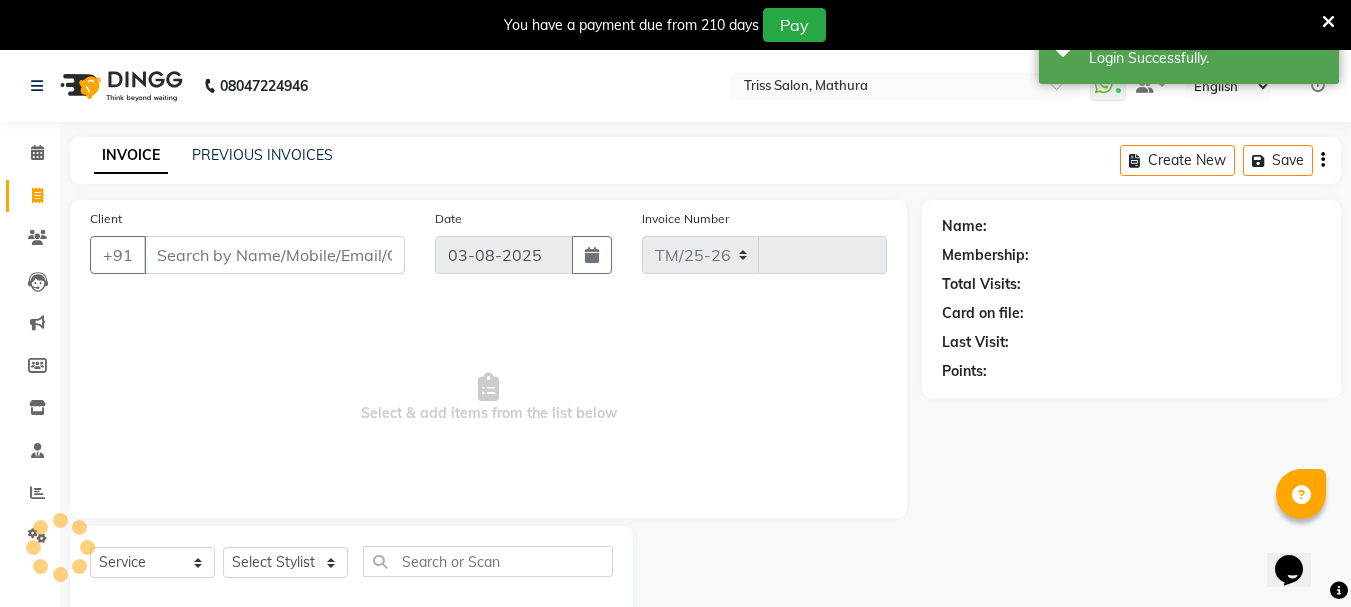 select on "4304" 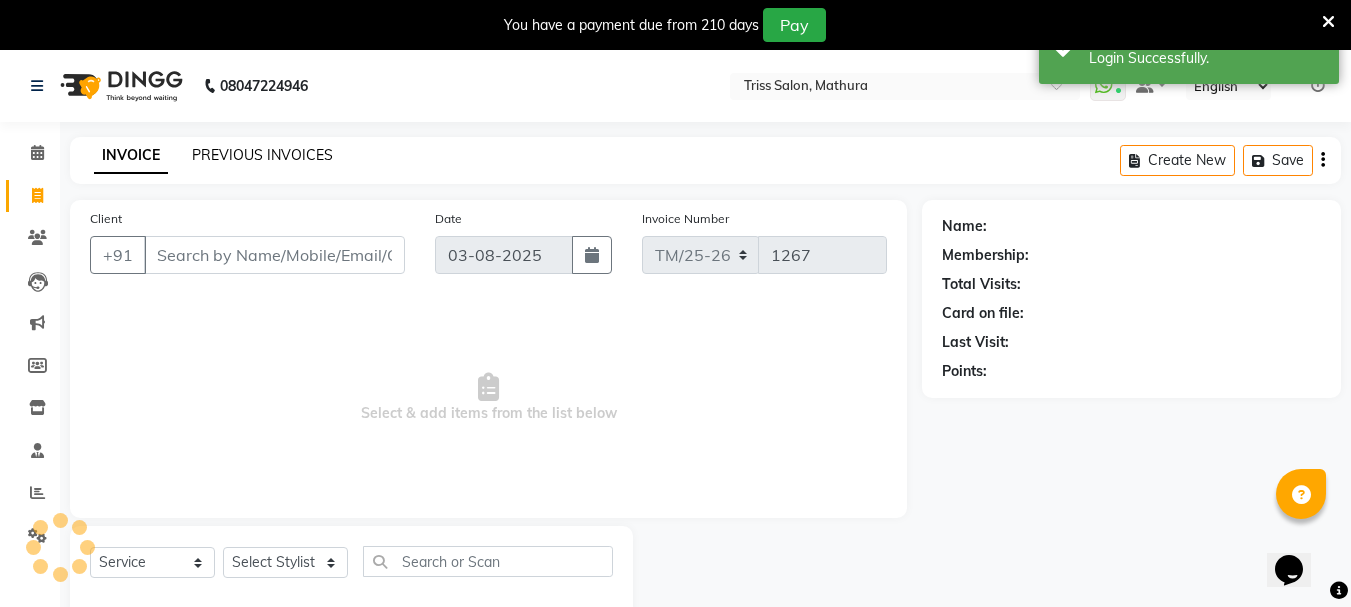 click on "PREVIOUS INVOICES" 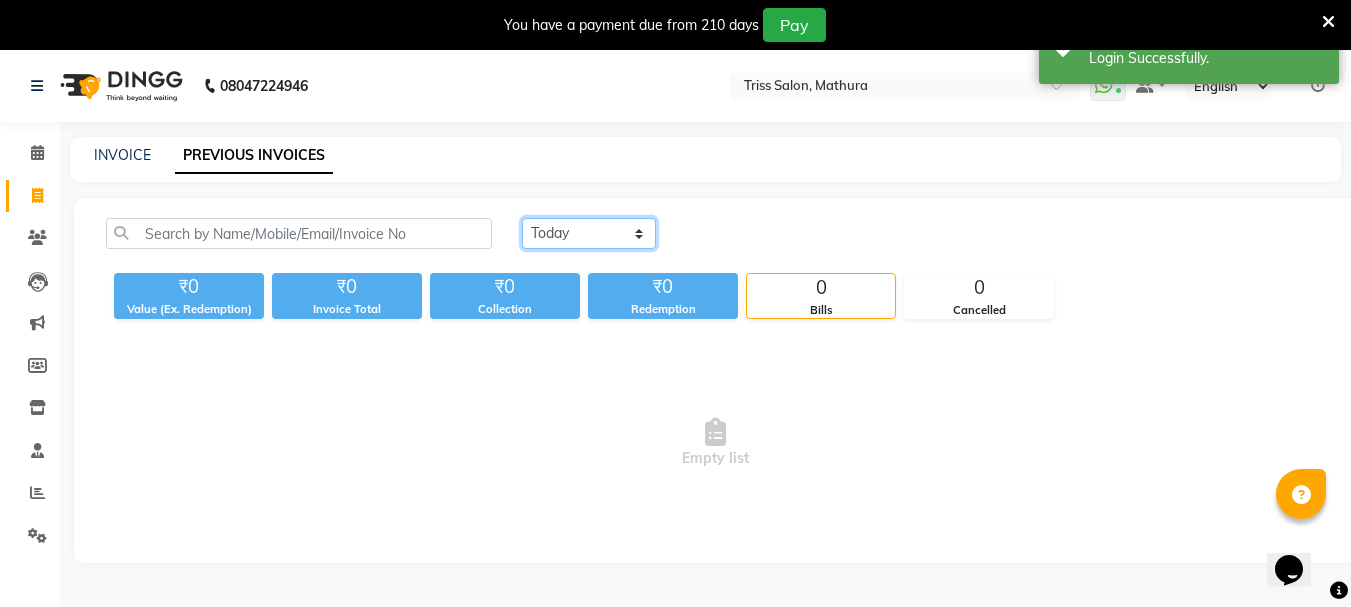 click on "Today Yesterday Custom Range" 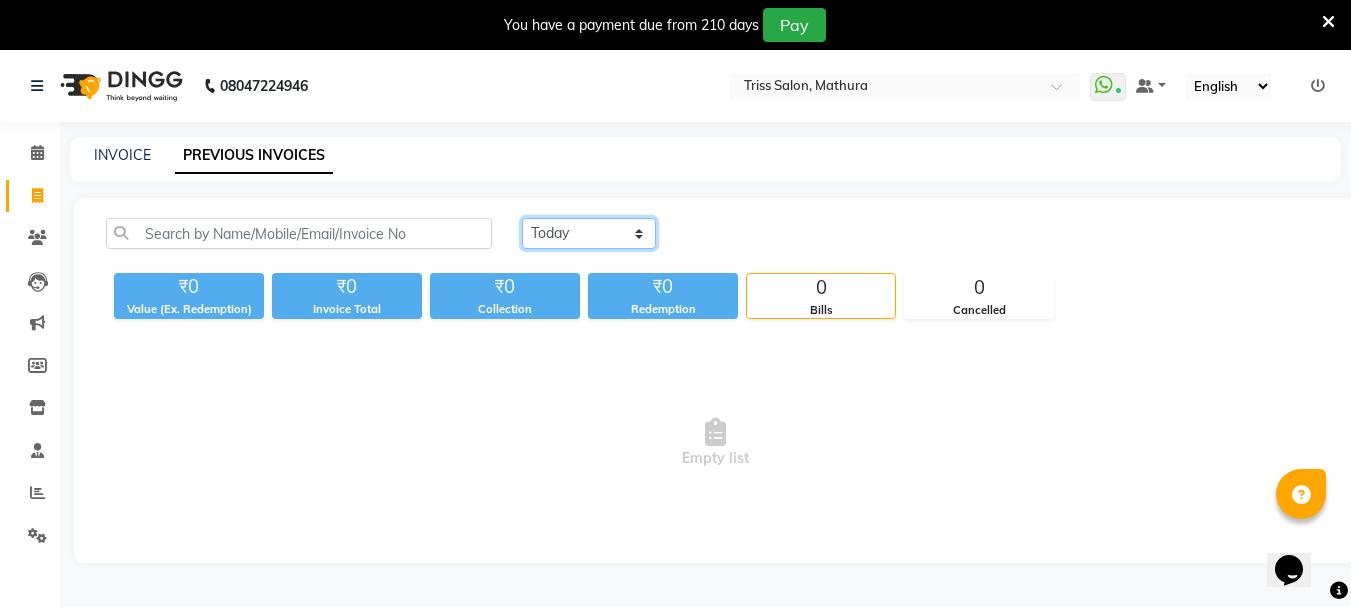 select on "yesterday" 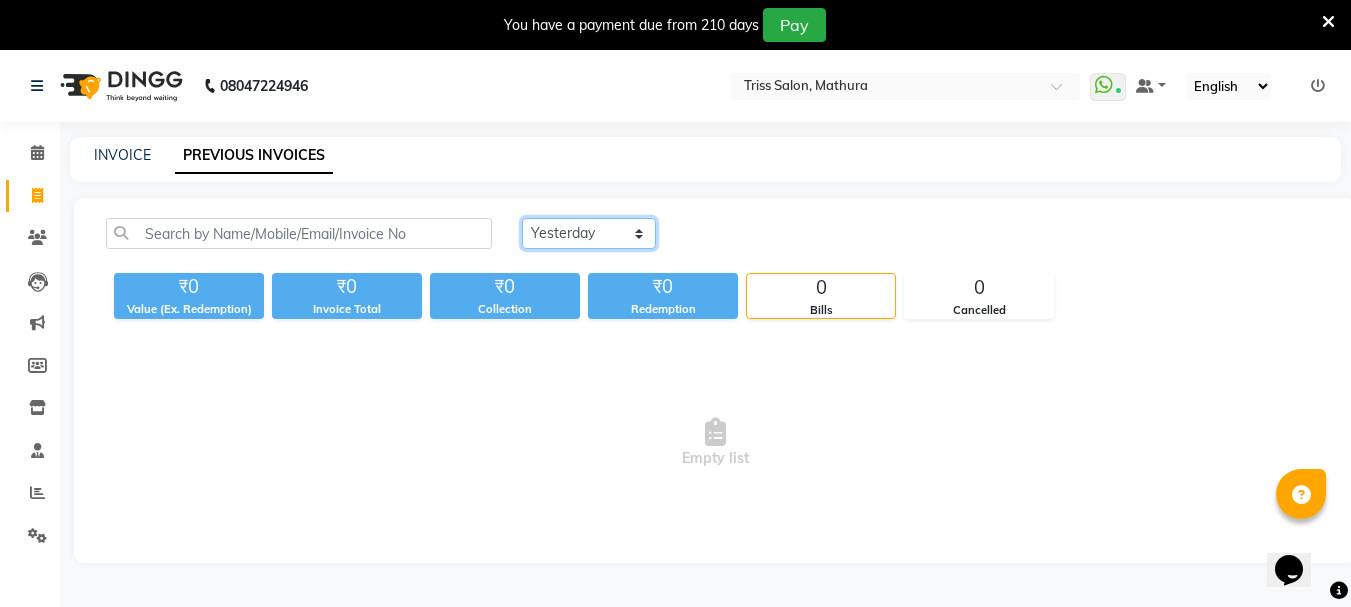 click on "Today Yesterday Custom Range" 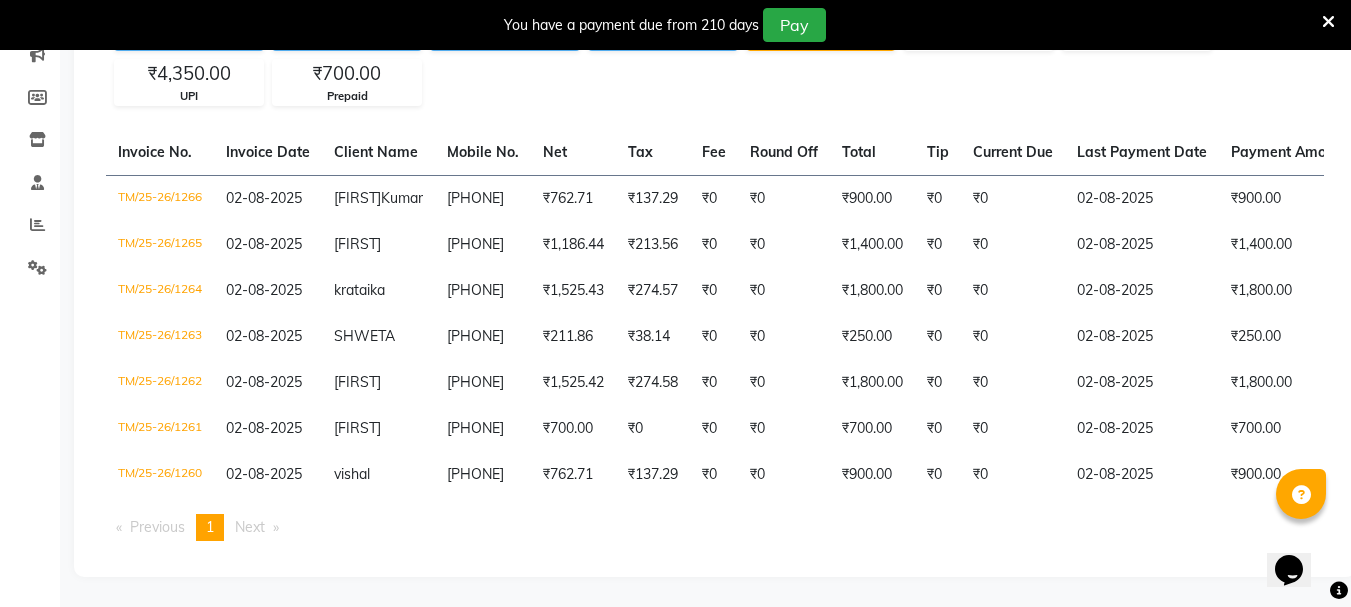 scroll, scrollTop: 272, scrollLeft: 0, axis: vertical 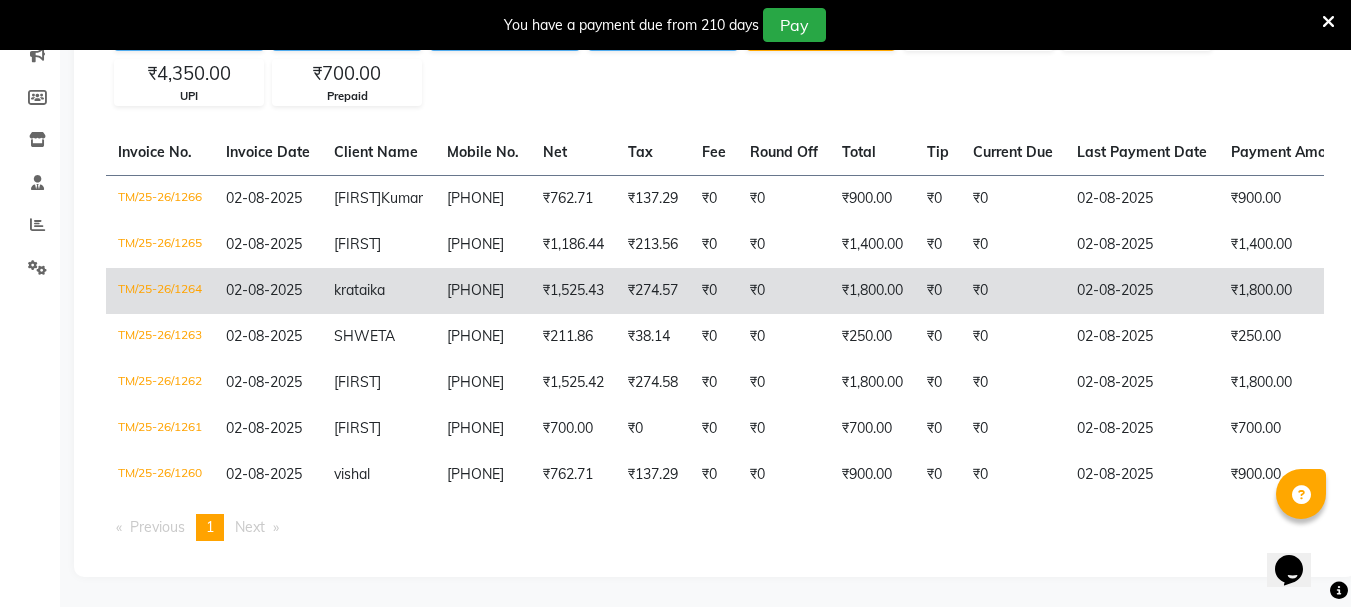 click on "₹0" 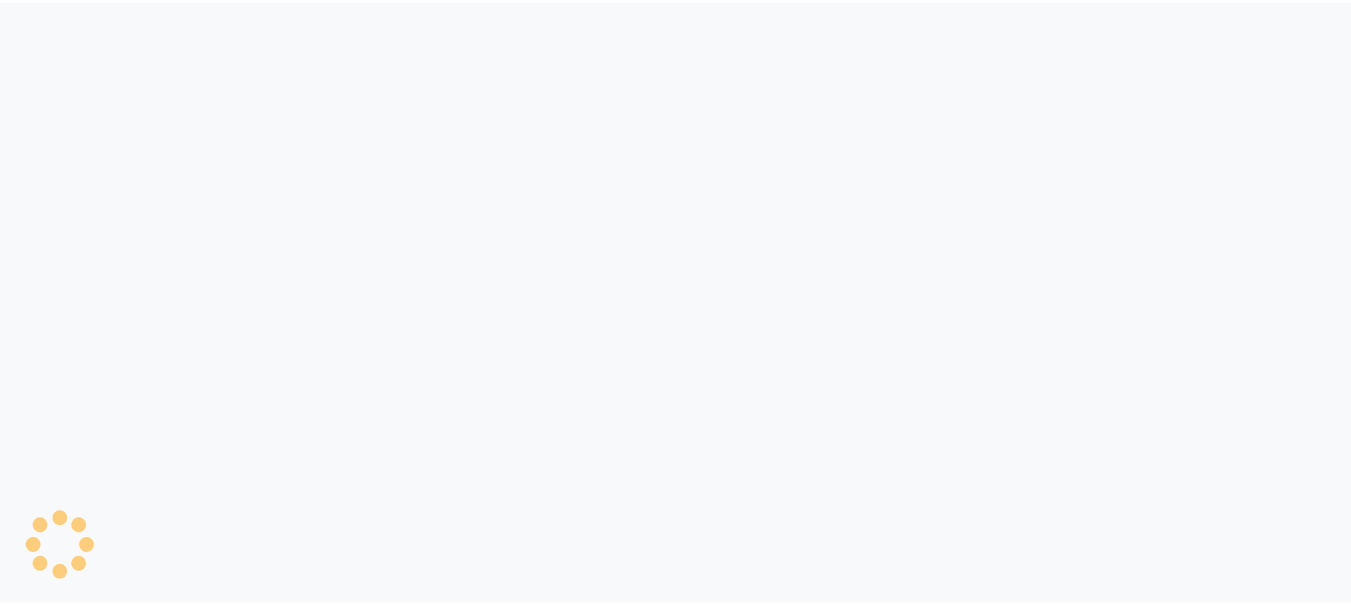 scroll, scrollTop: 0, scrollLeft: 0, axis: both 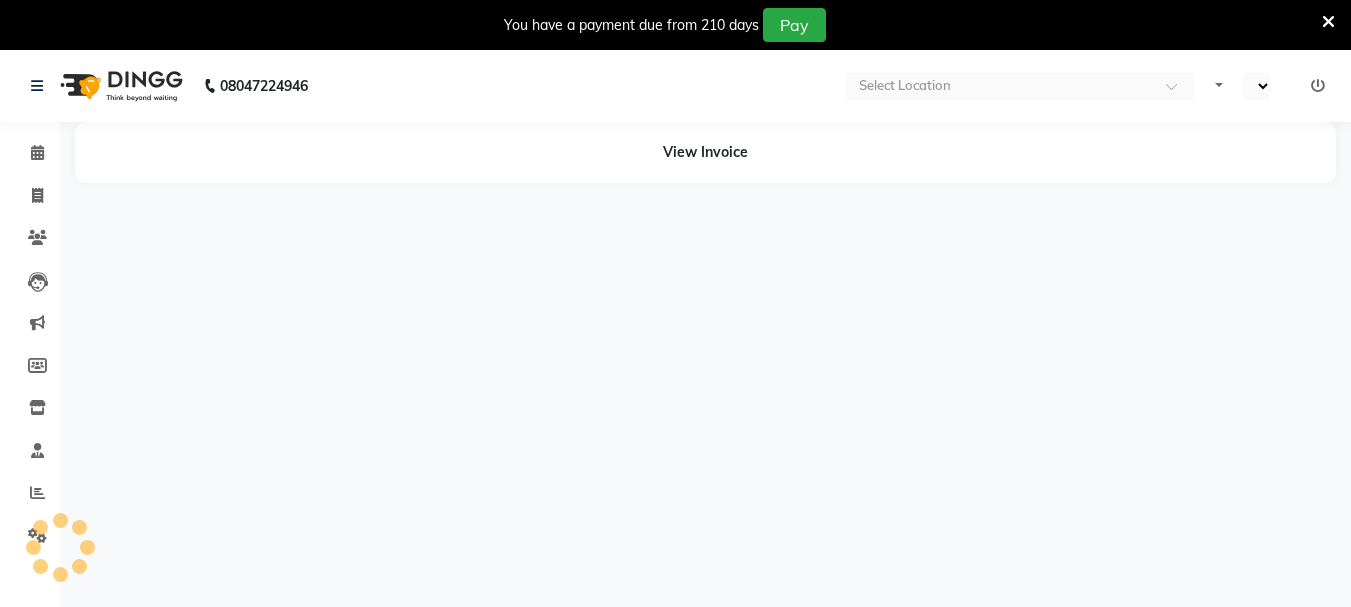 select on "en" 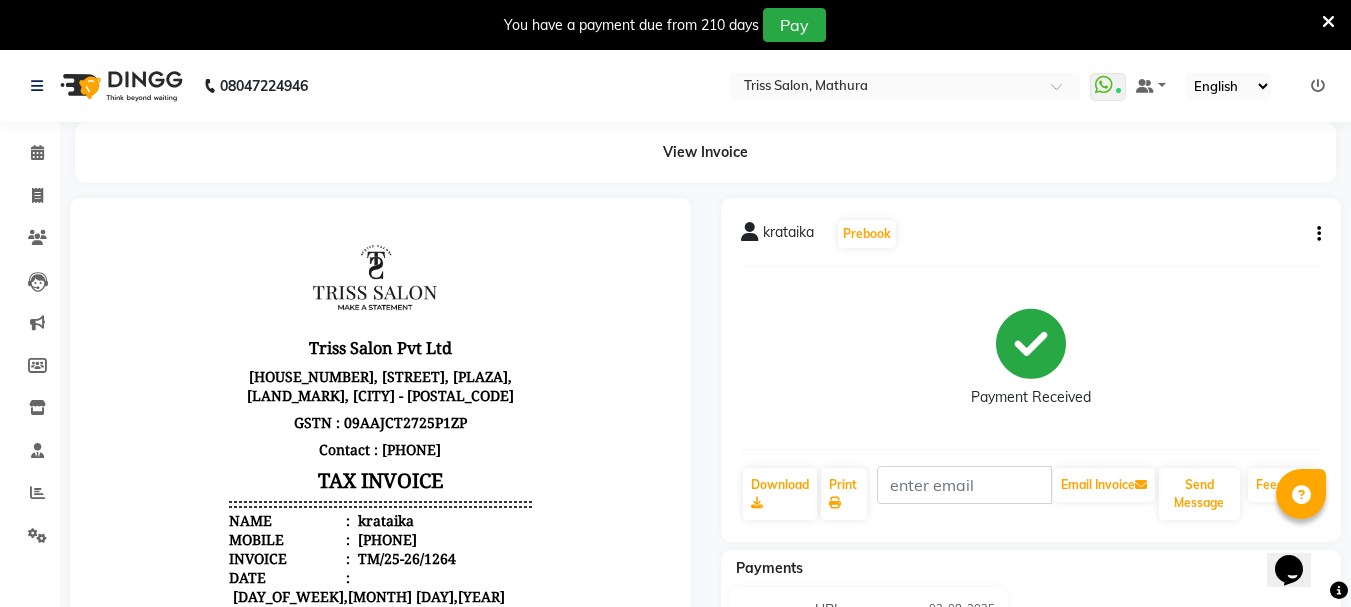 scroll, scrollTop: 0, scrollLeft: 0, axis: both 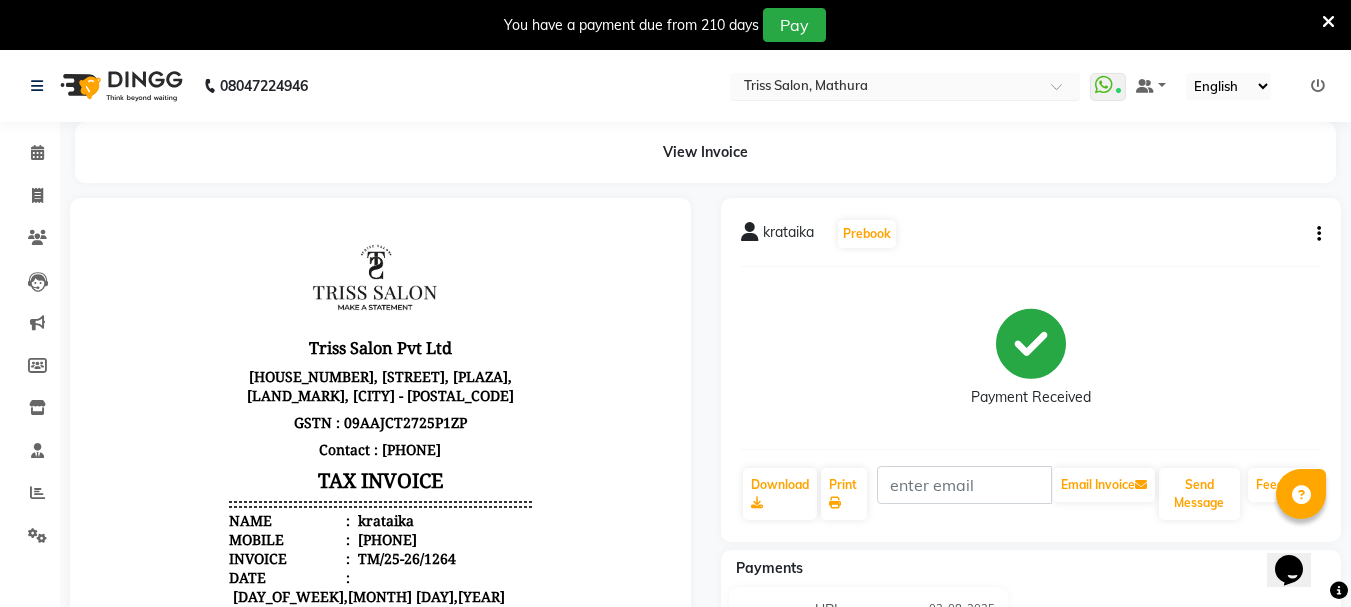 click at bounding box center (1063, 92) 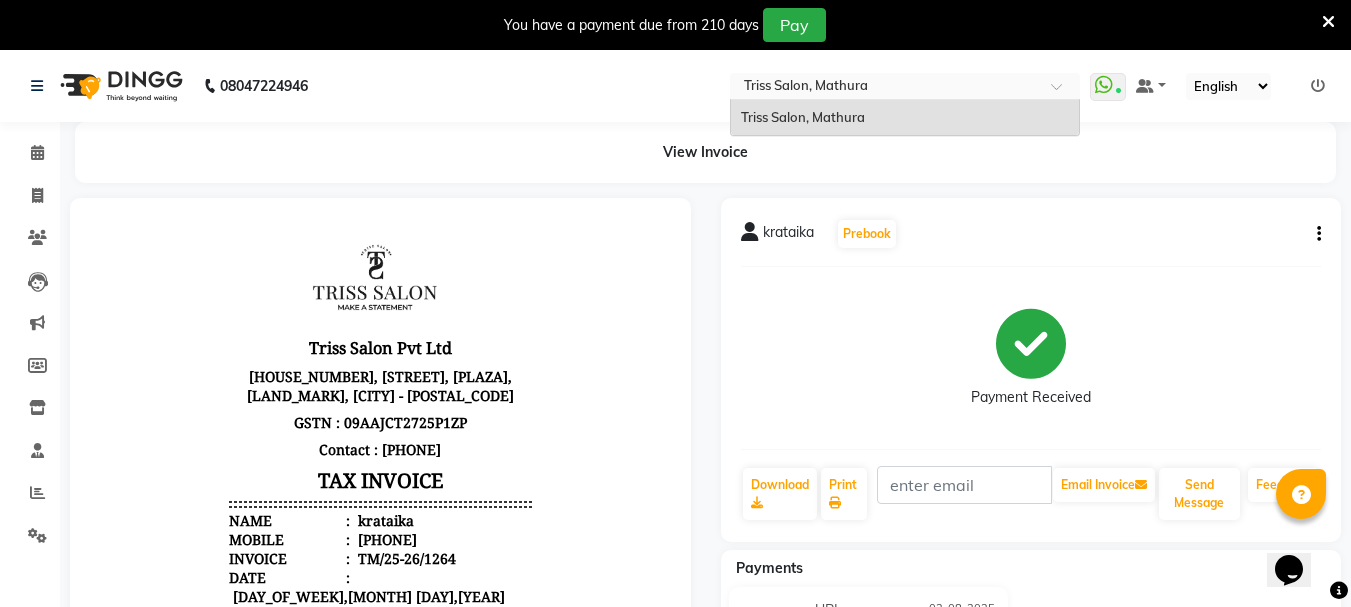 click at bounding box center (1063, 92) 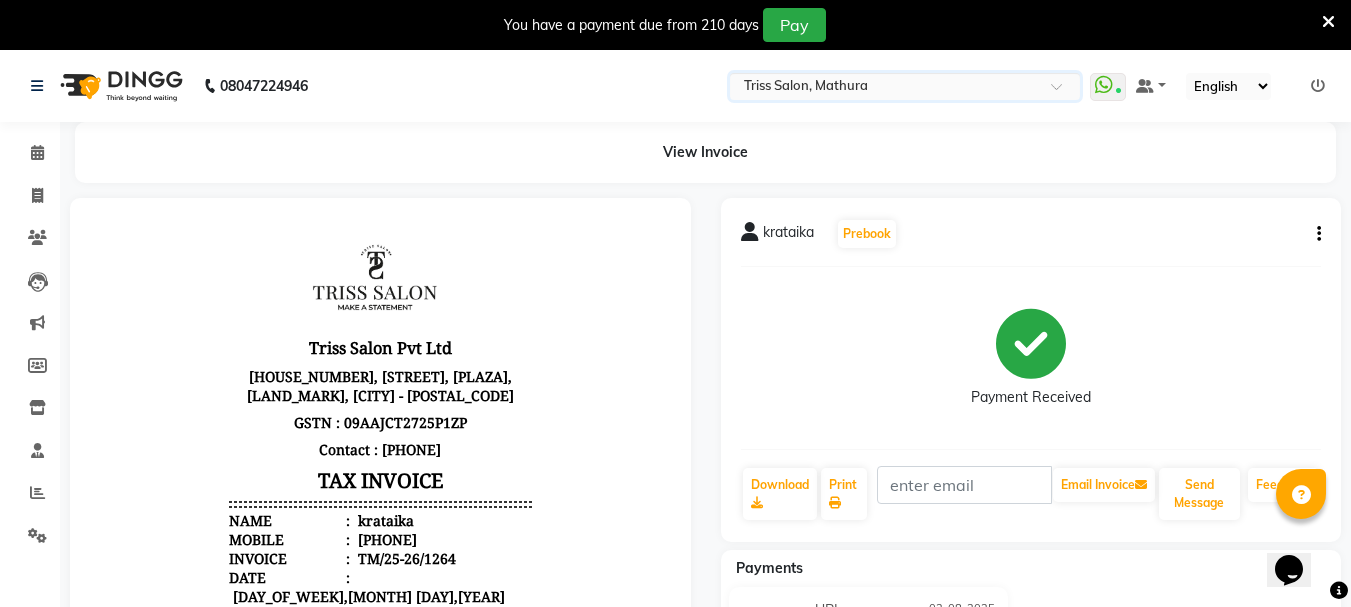 click at bounding box center [1063, 92] 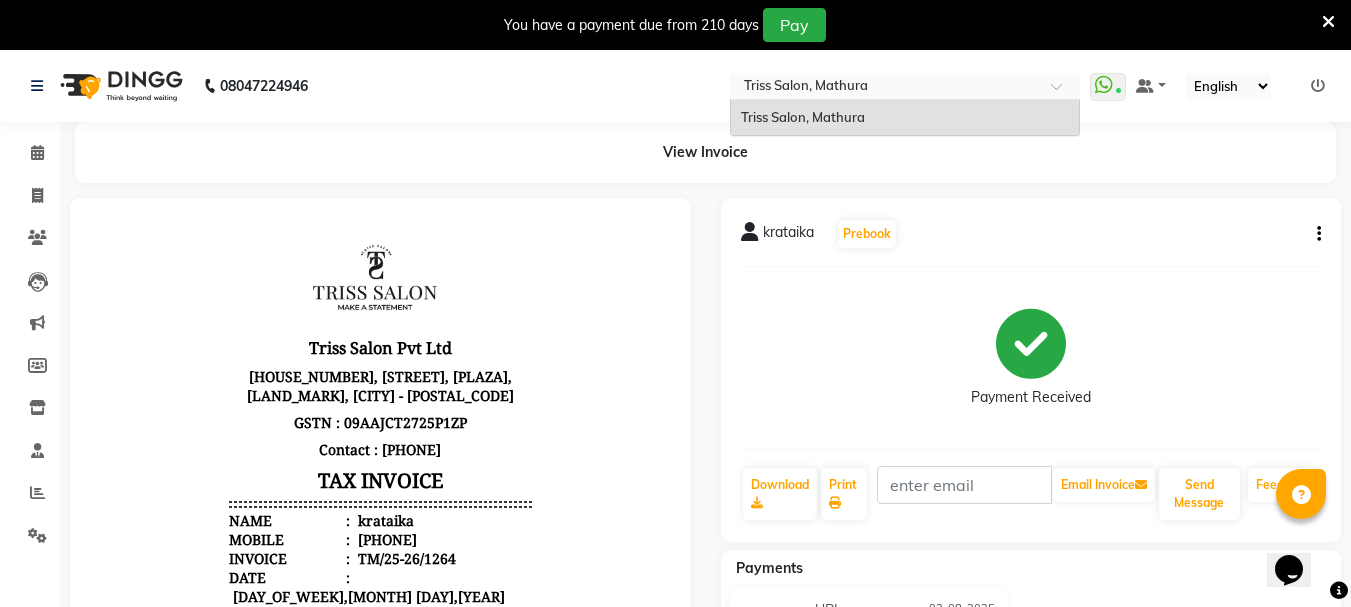 click at bounding box center [1063, 92] 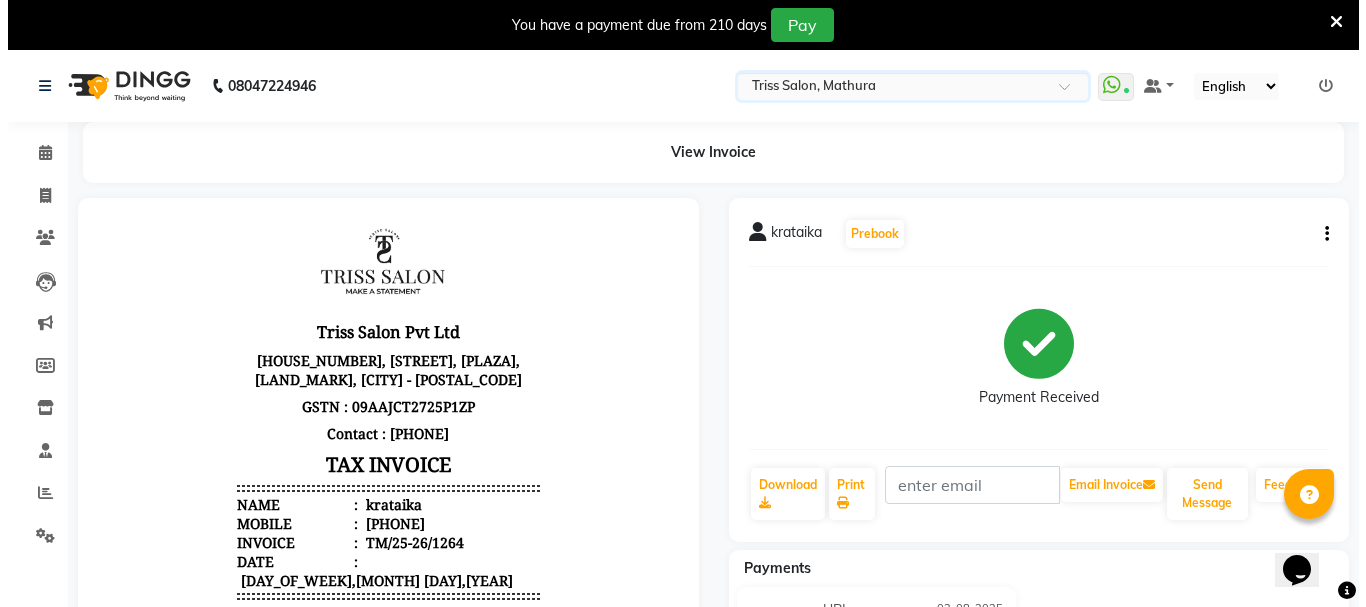 scroll, scrollTop: 0, scrollLeft: 0, axis: both 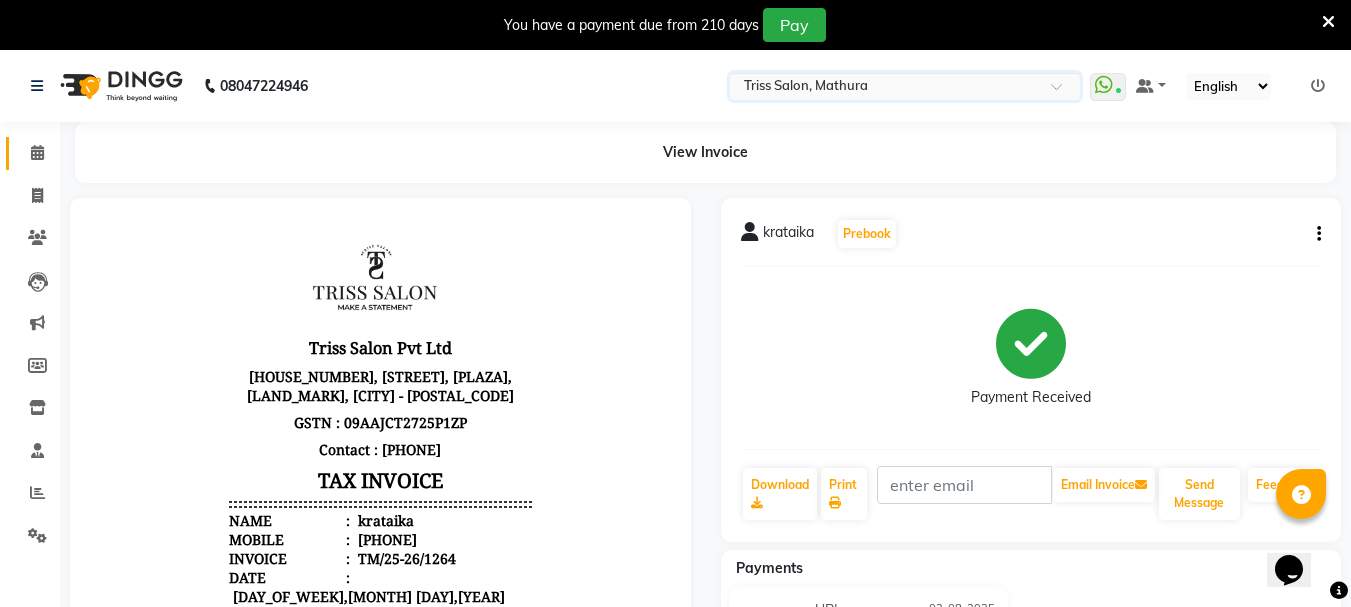 click 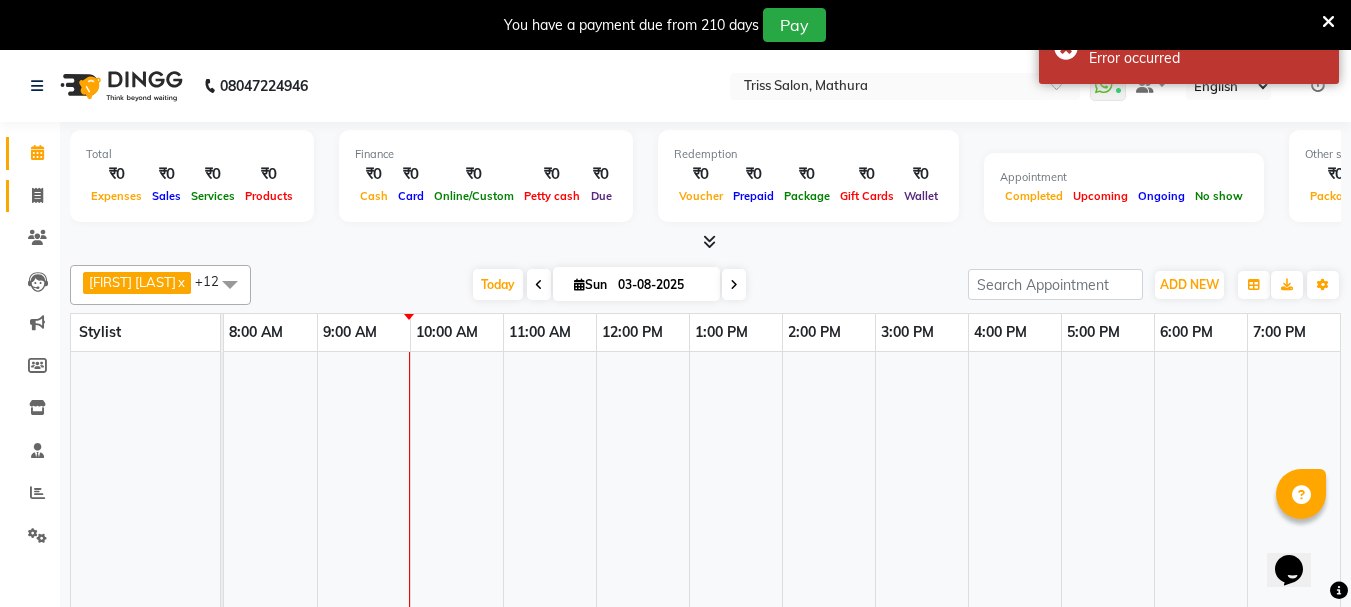 click 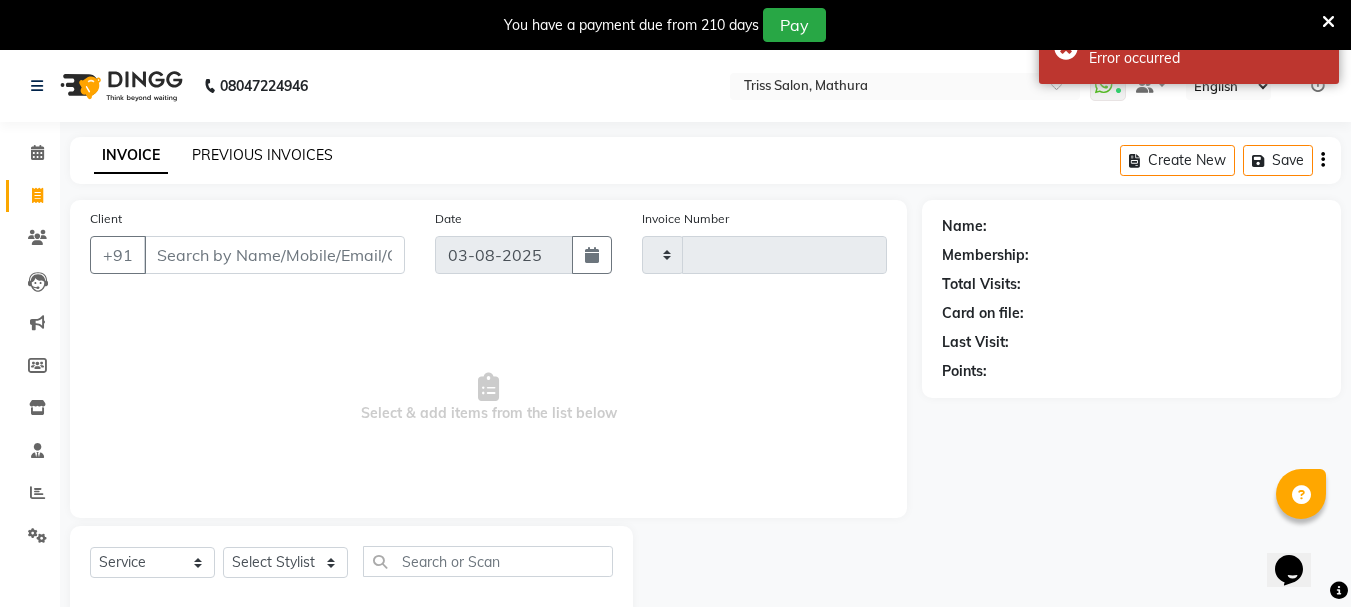click on "PREVIOUS INVOICES" 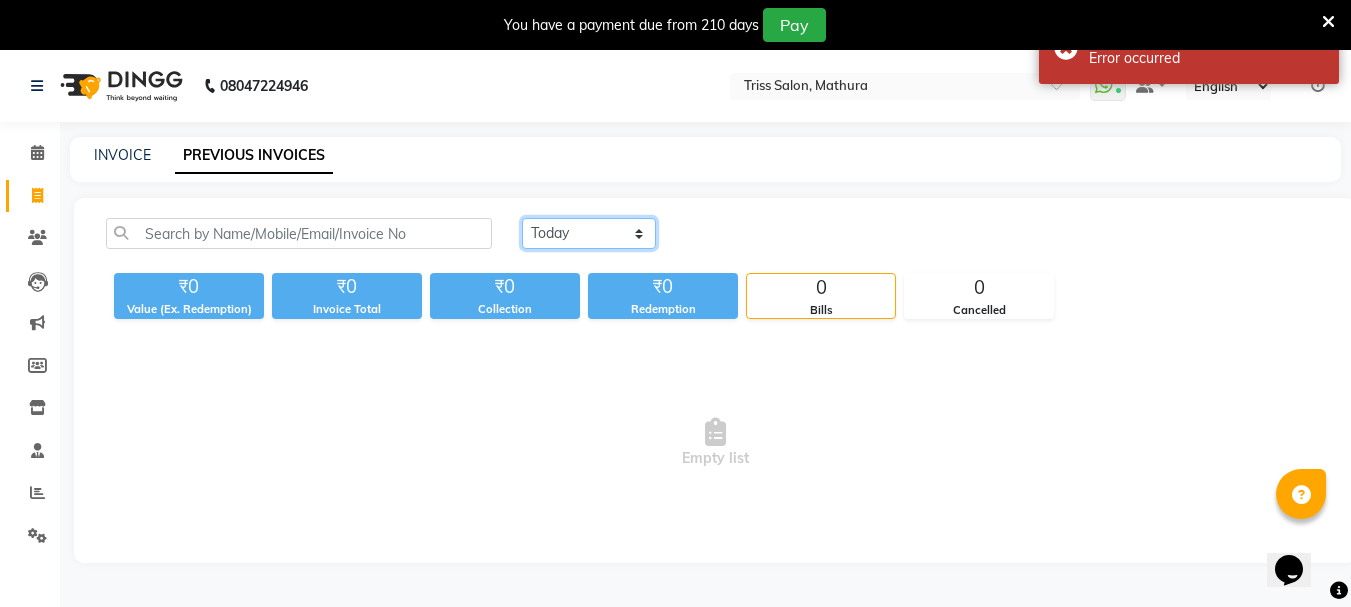 click on "Today Yesterday Custom Range" 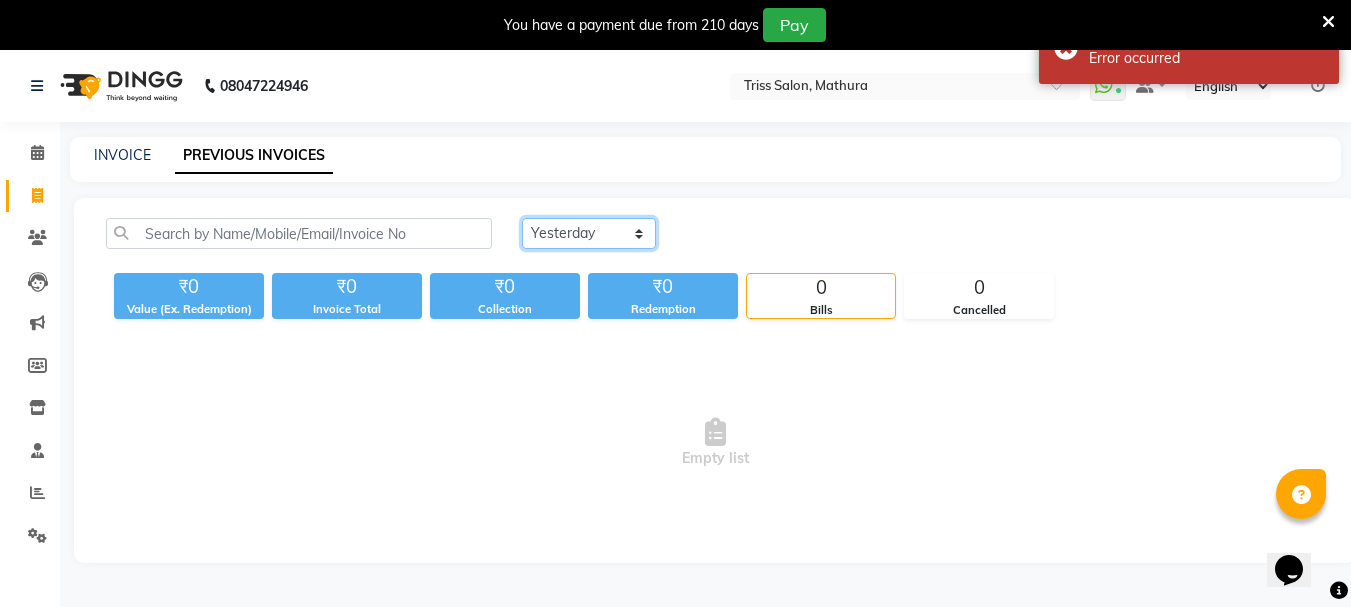 click on "Today Yesterday Custom Range" 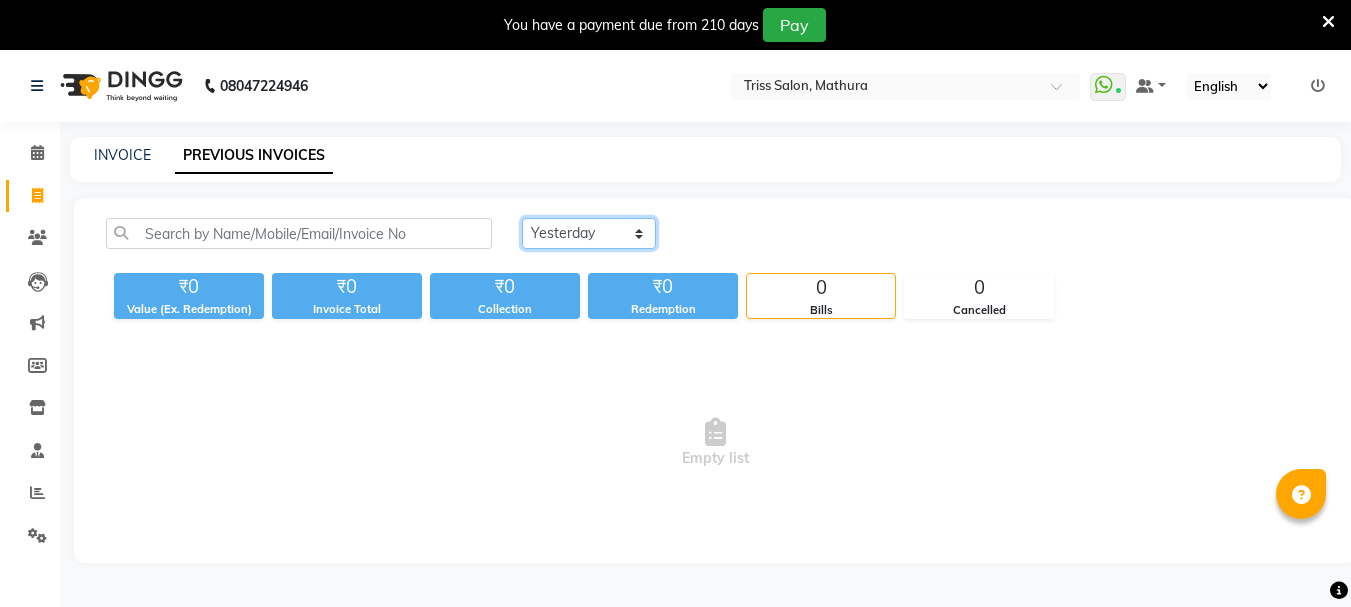 click on "Today Yesterday Custom Range" 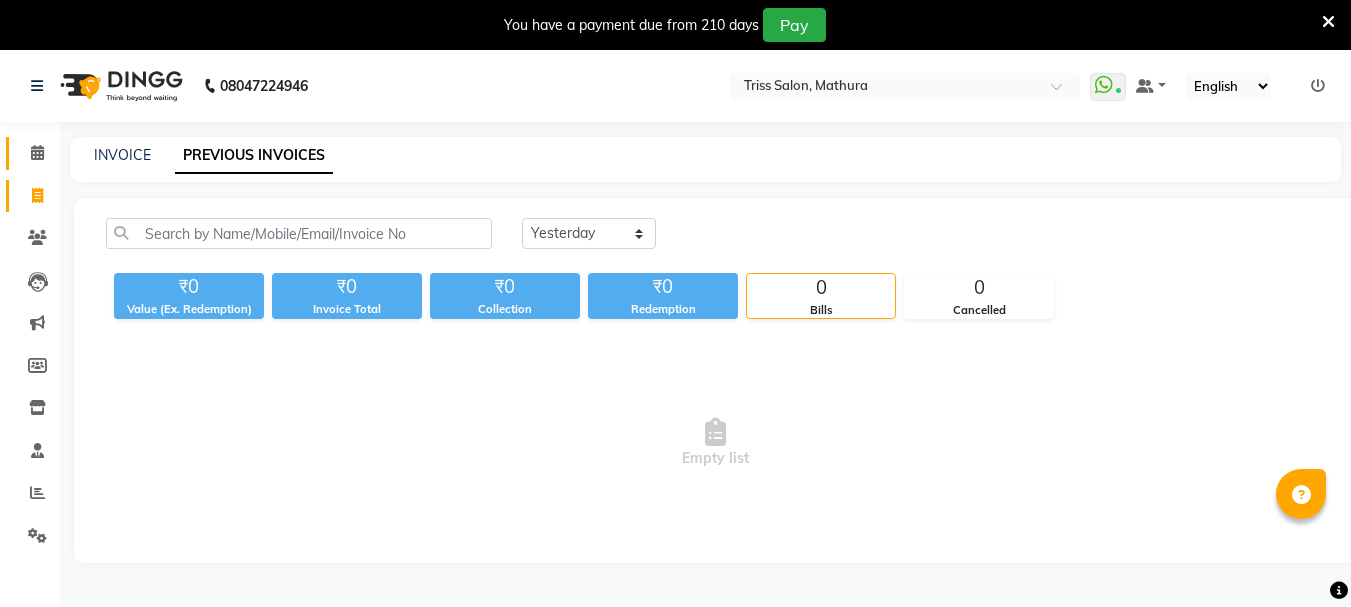 click 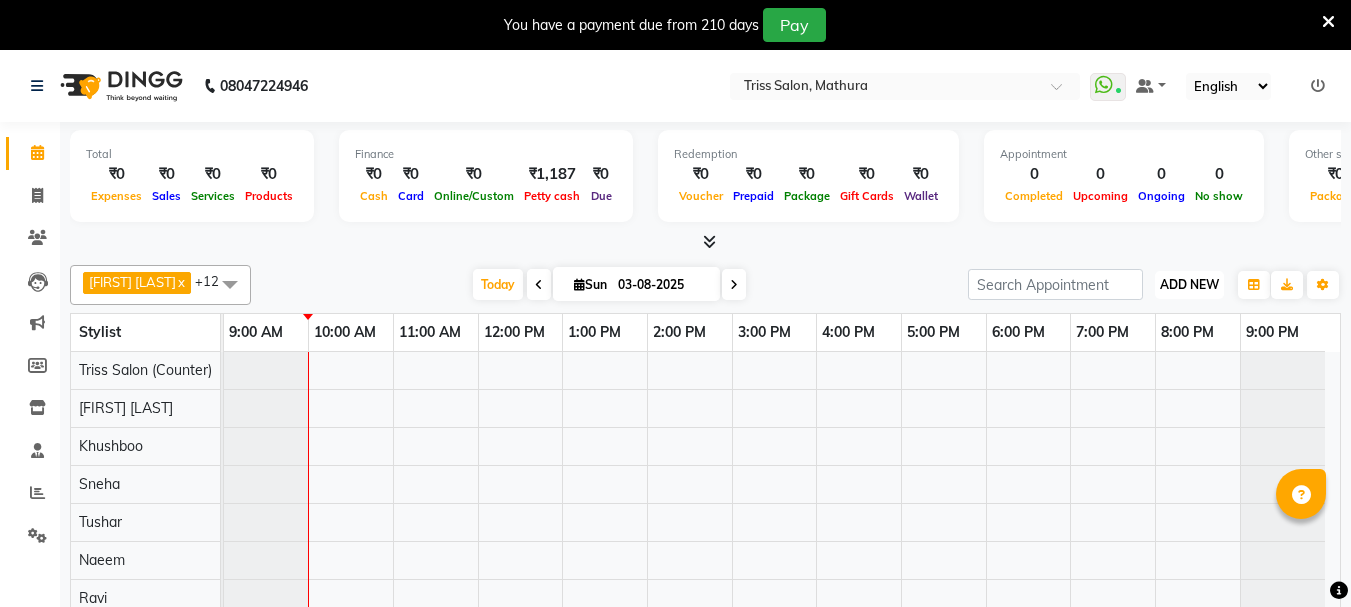 click on "ADD NEW" at bounding box center (1189, 284) 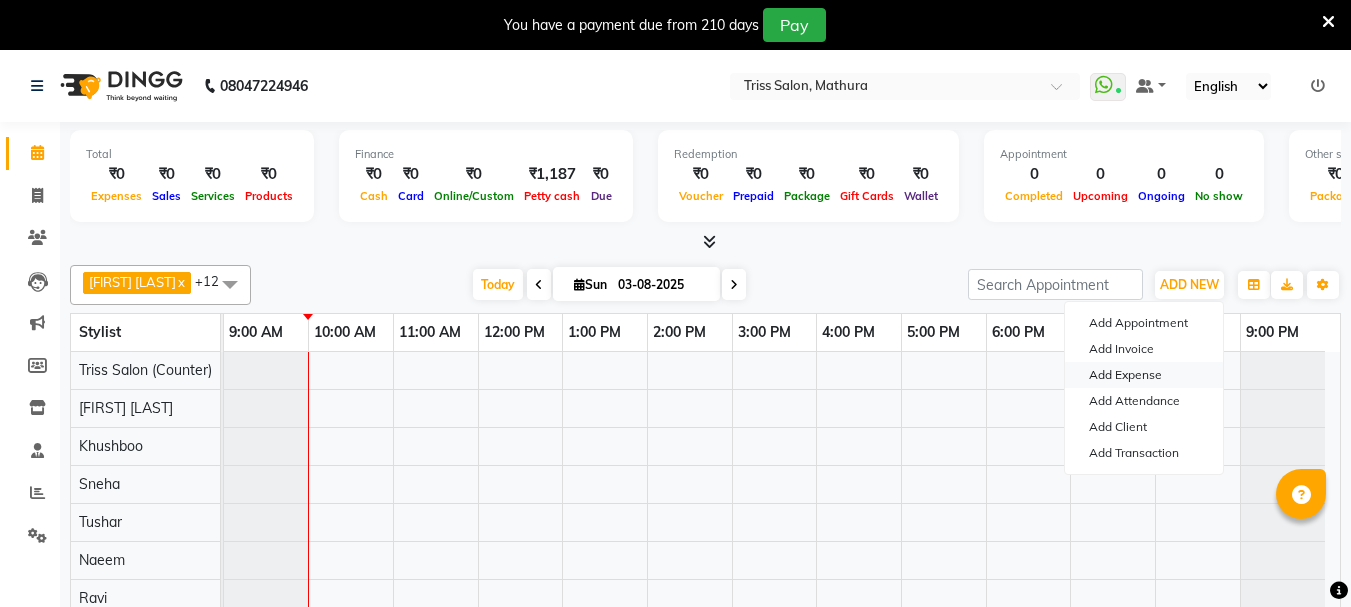 click on "Add Expense" at bounding box center [1144, 375] 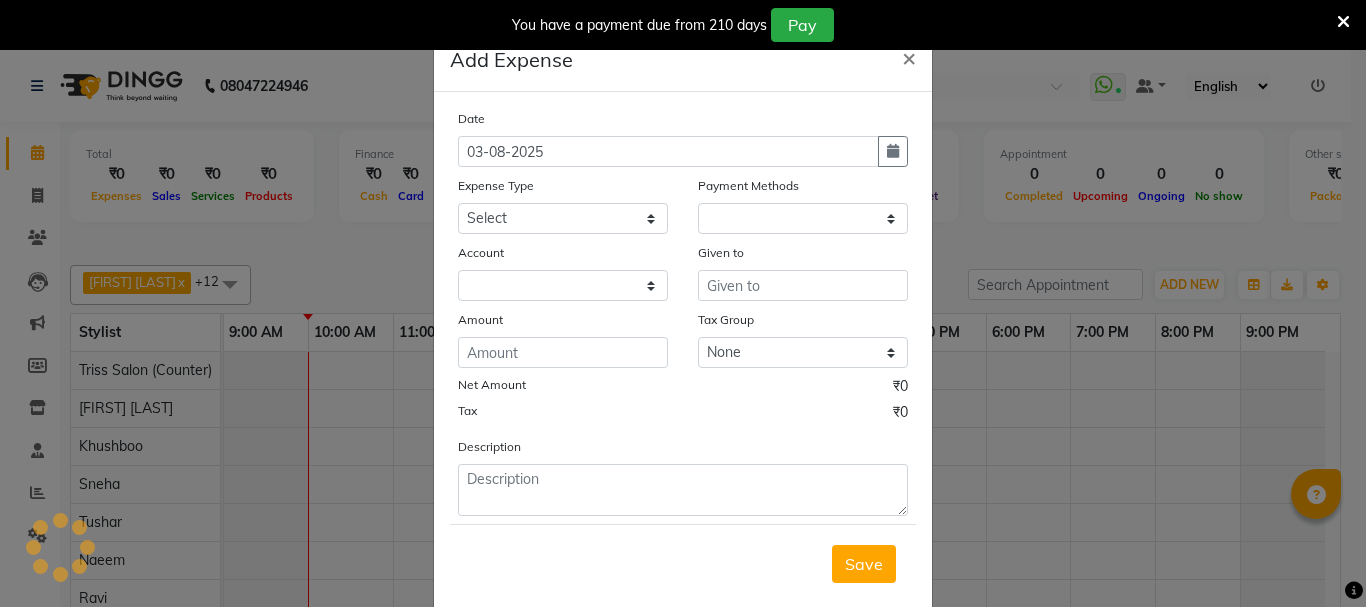 select on "1" 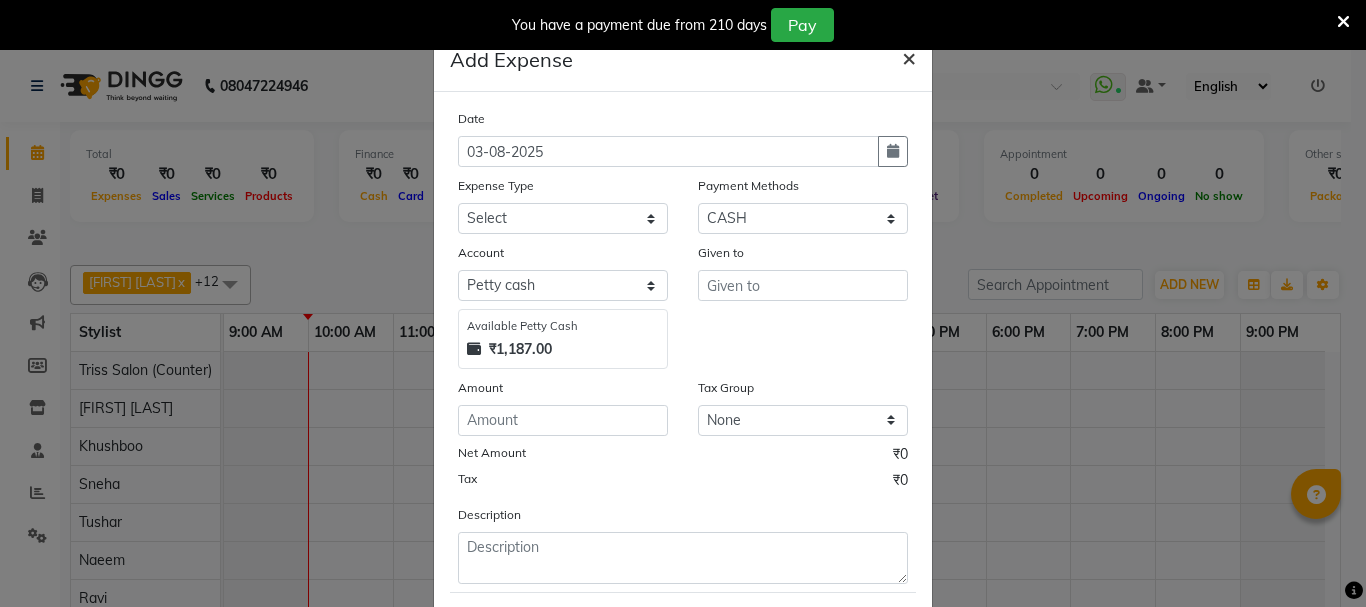 click on "×" 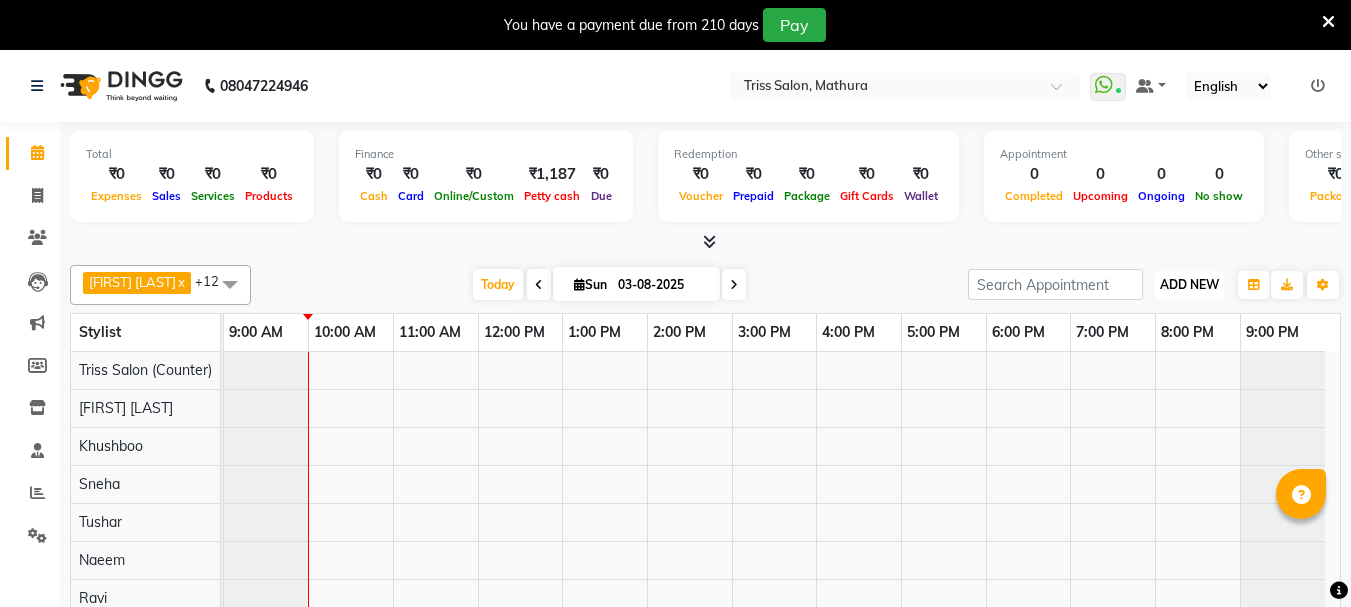 click on "ADD NEW" at bounding box center (1189, 284) 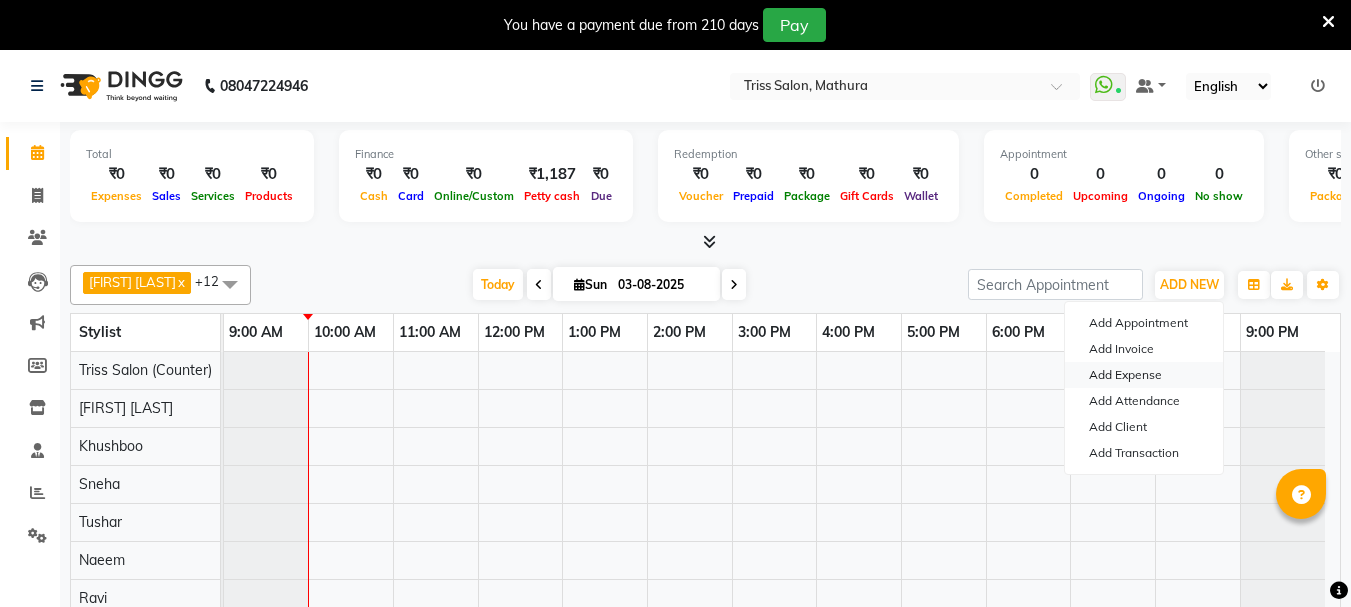 click on "Add Expense" at bounding box center (1144, 375) 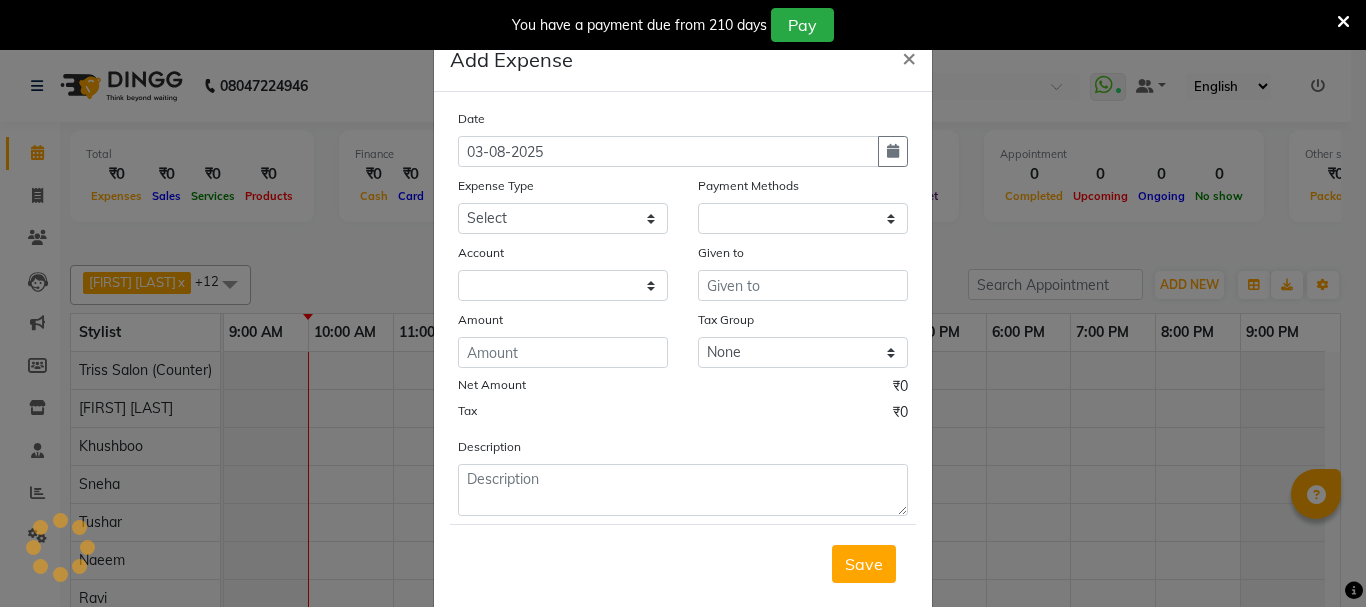 select 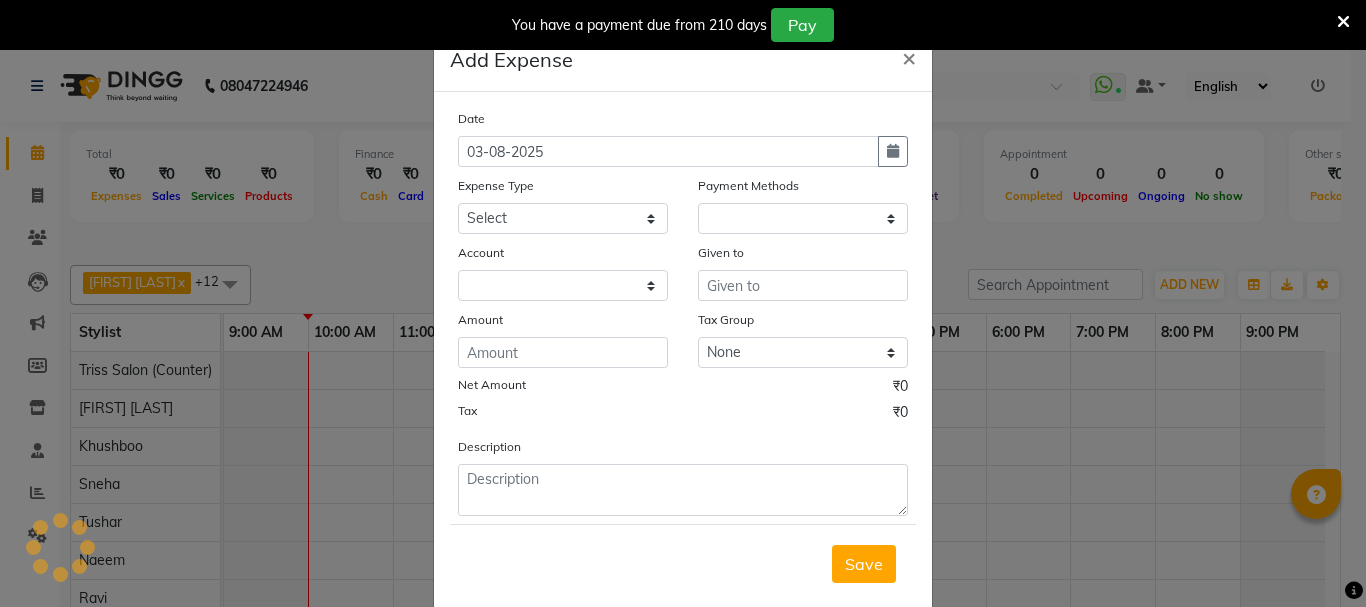 select on "1" 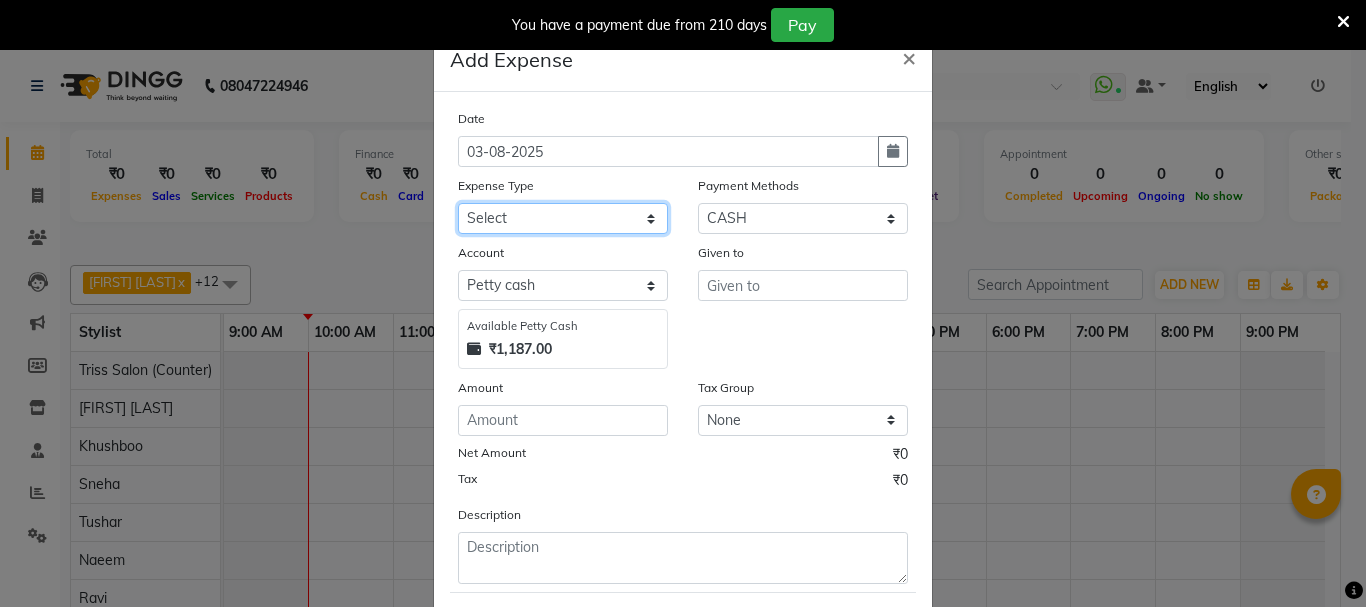 click on "Select Bank Deposit Cash Handover CLIENT TIP TO STAFF Client Welfare Conveyance Diesel Expenses Others Pantry Printing Stationary Repair and Maintenance Staff Advance Salary Staff Incentive Staff Overtime Staff Welfare Stock Purchase" 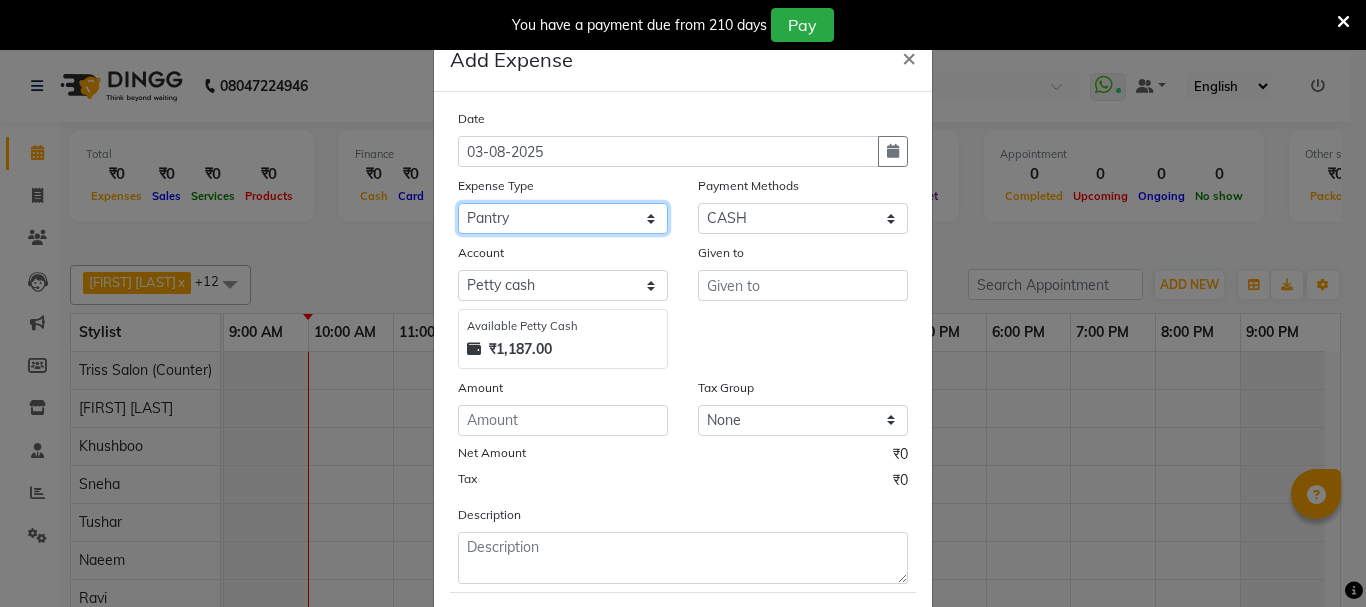 click on "Select Bank Deposit Cash Handover CLIENT TIP TO STAFF Client Welfare Conveyance Diesel Expenses Others Pantry Printing Stationary Repair and Maintenance Staff Advance Salary Staff Incentive Staff Overtime Staff Welfare Stock Purchase" 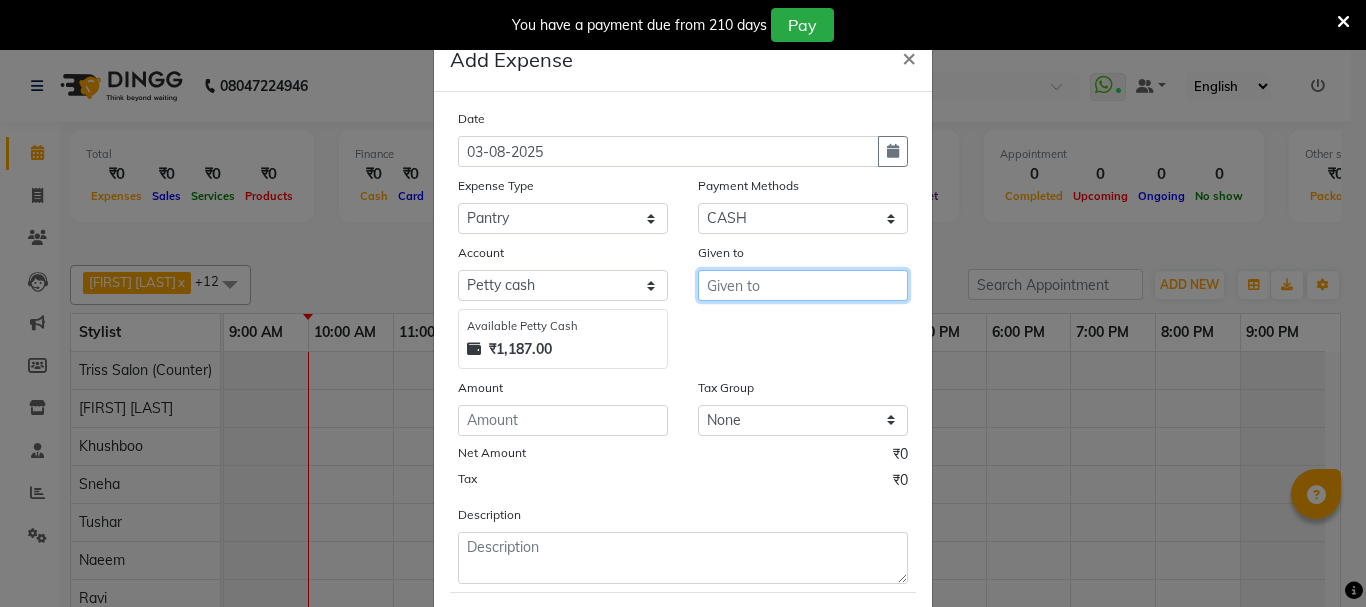 click at bounding box center [803, 285] 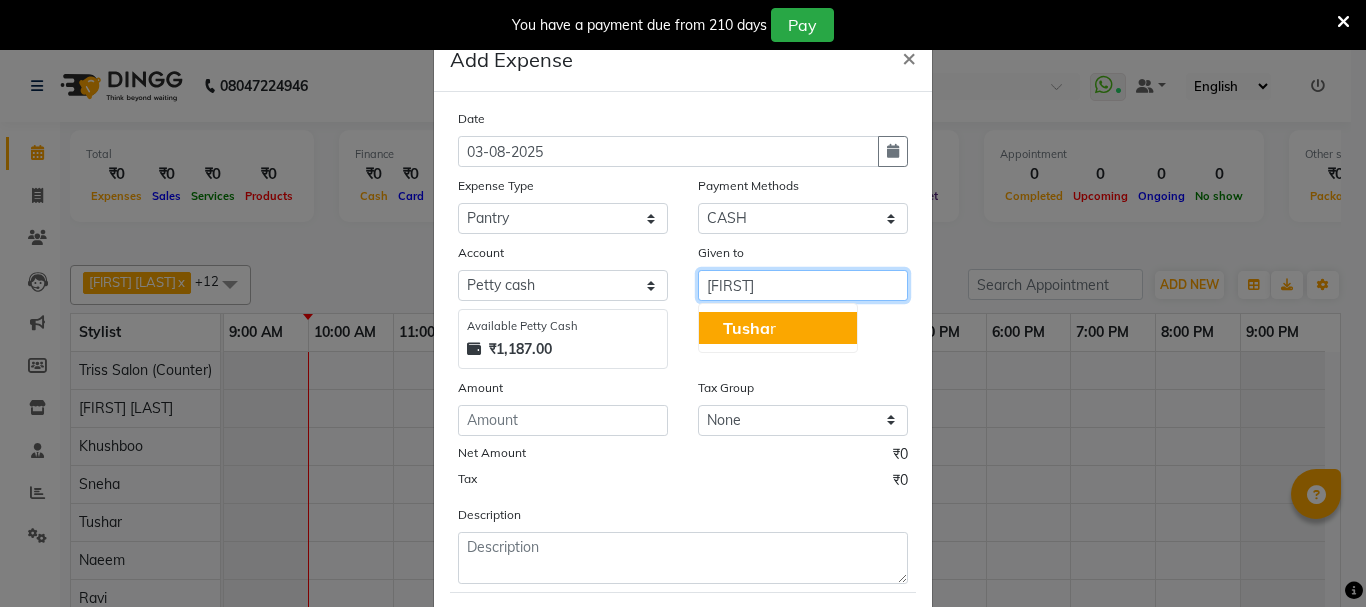 click on "Tusha r" at bounding box center [778, 328] 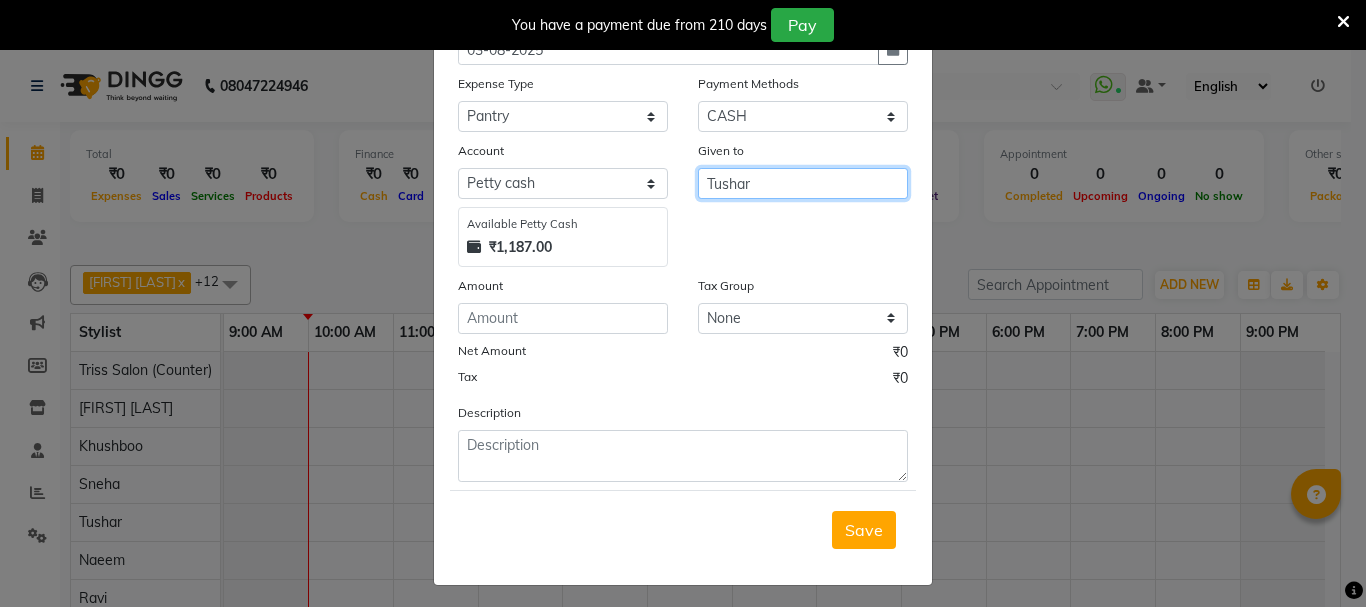 scroll, scrollTop: 103, scrollLeft: 0, axis: vertical 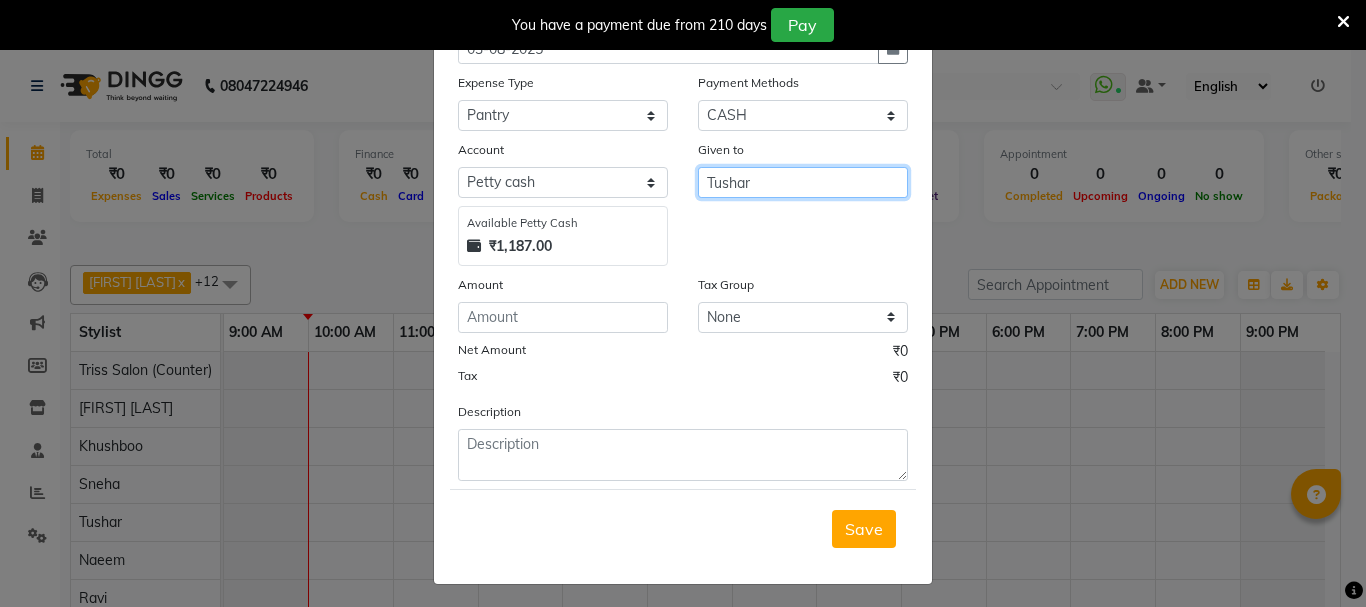 type on "Tushar" 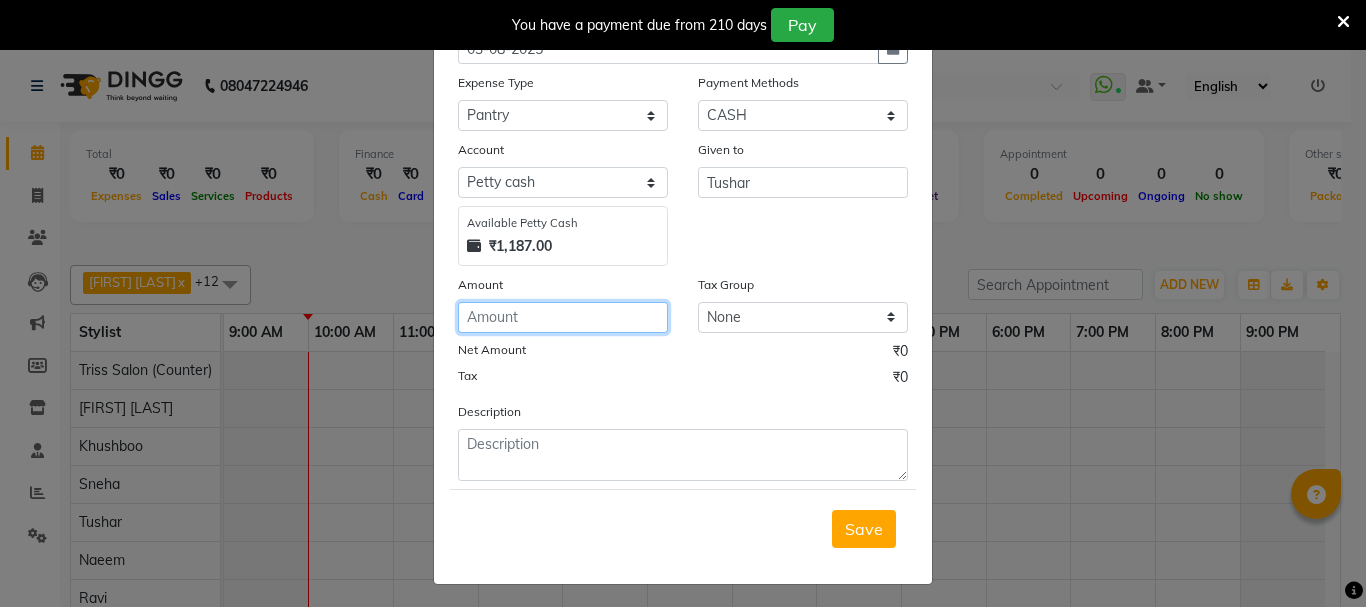 click 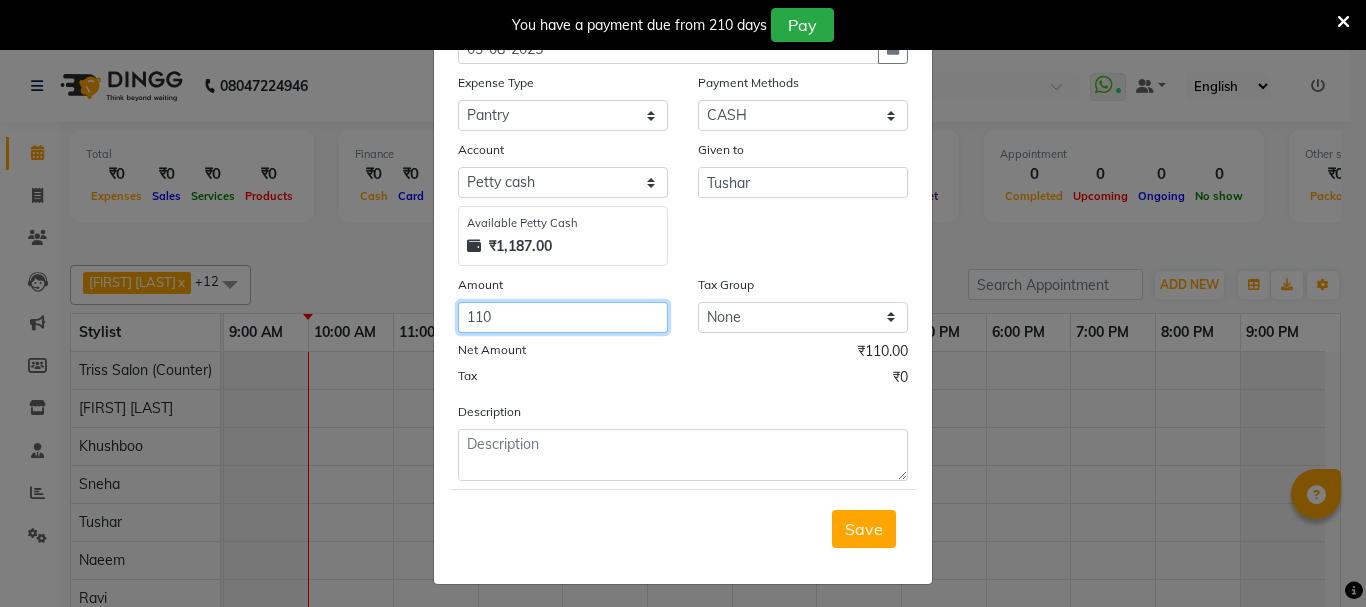 scroll, scrollTop: 109, scrollLeft: 0, axis: vertical 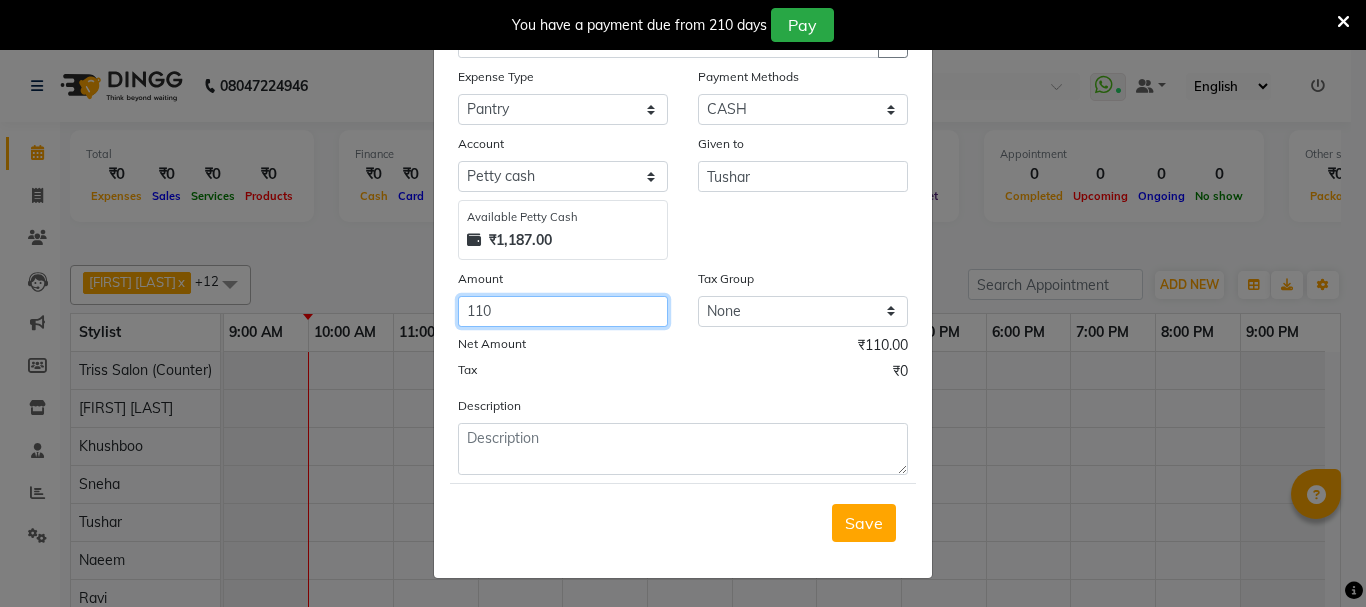 type on "110" 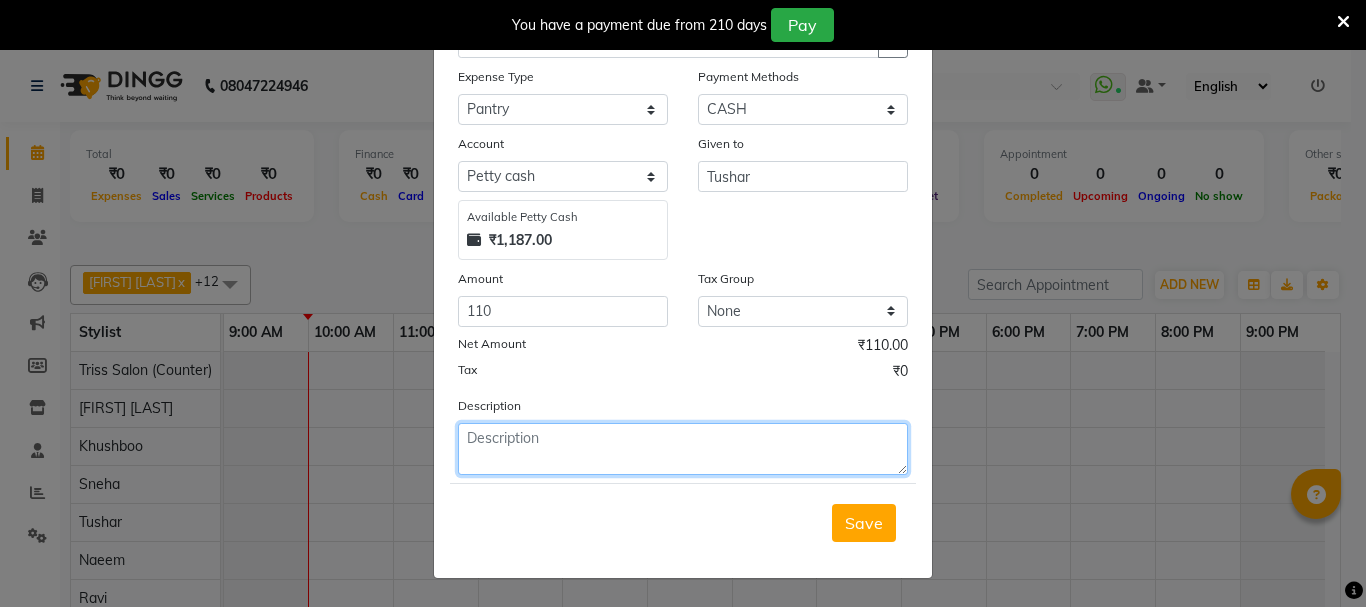 click 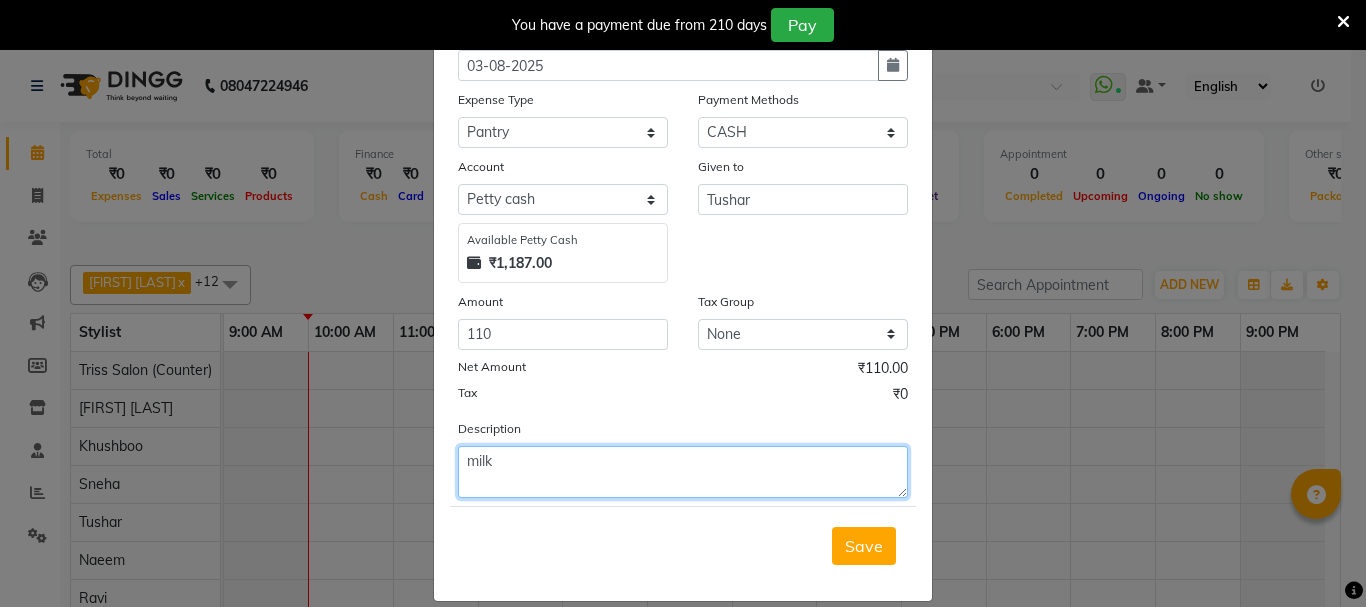 scroll, scrollTop: 87, scrollLeft: 0, axis: vertical 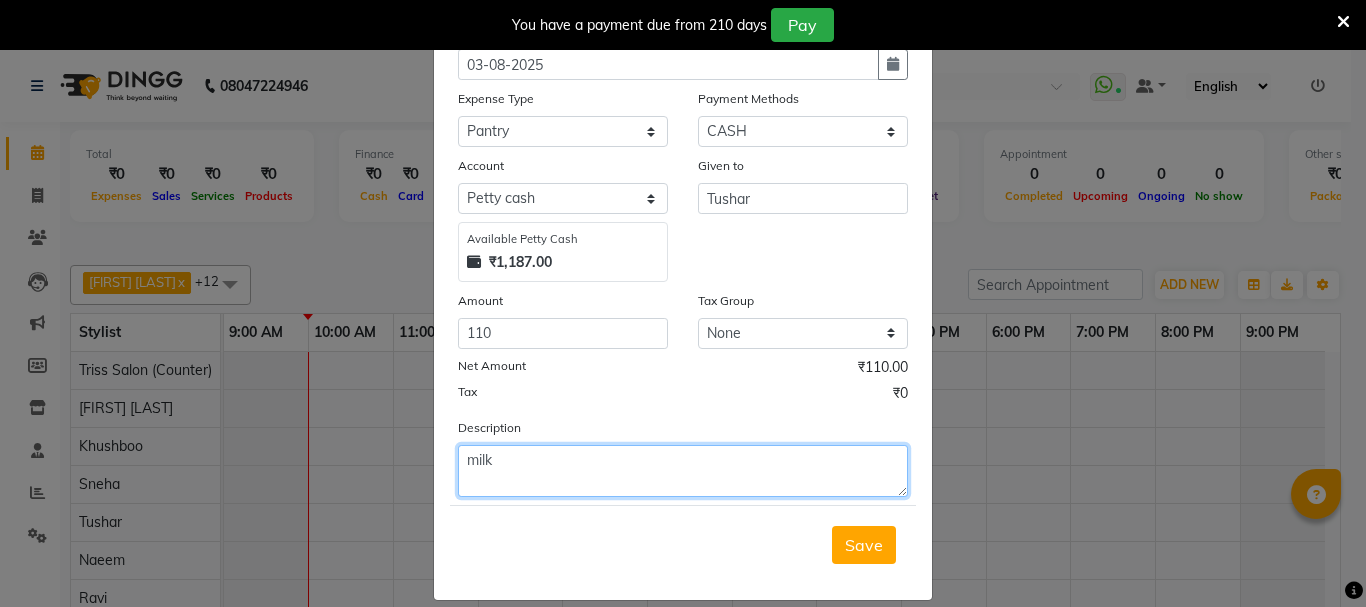 type on "milk" 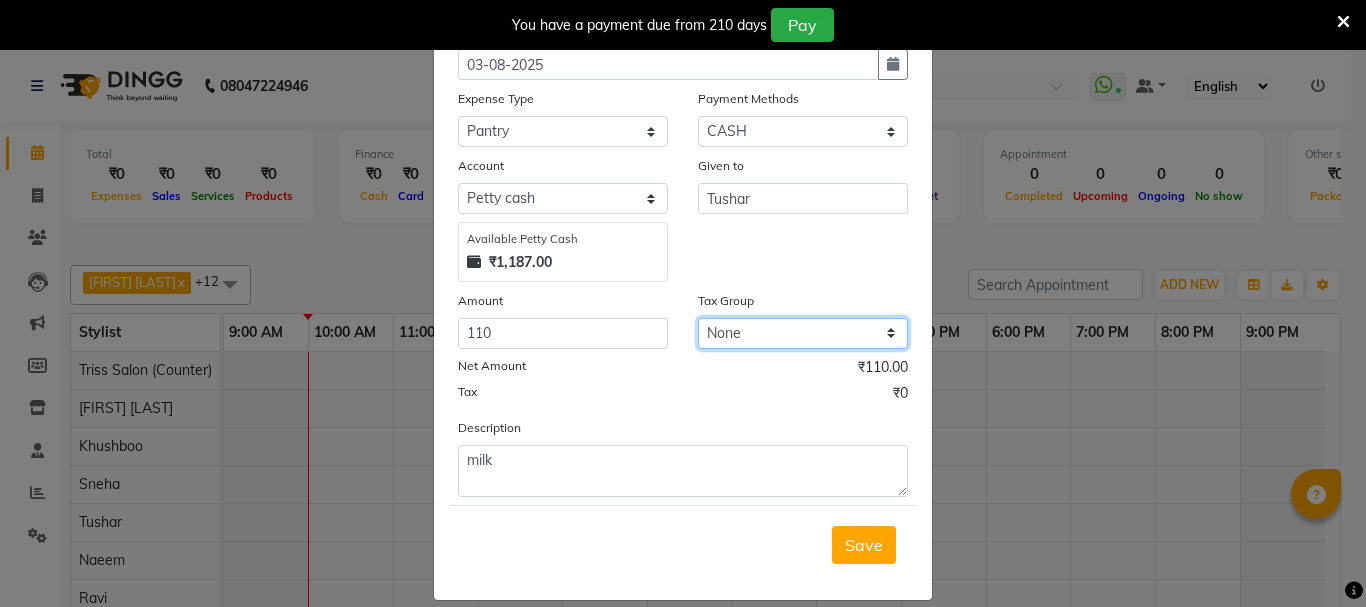 click on "None GST WRONG WRONG" 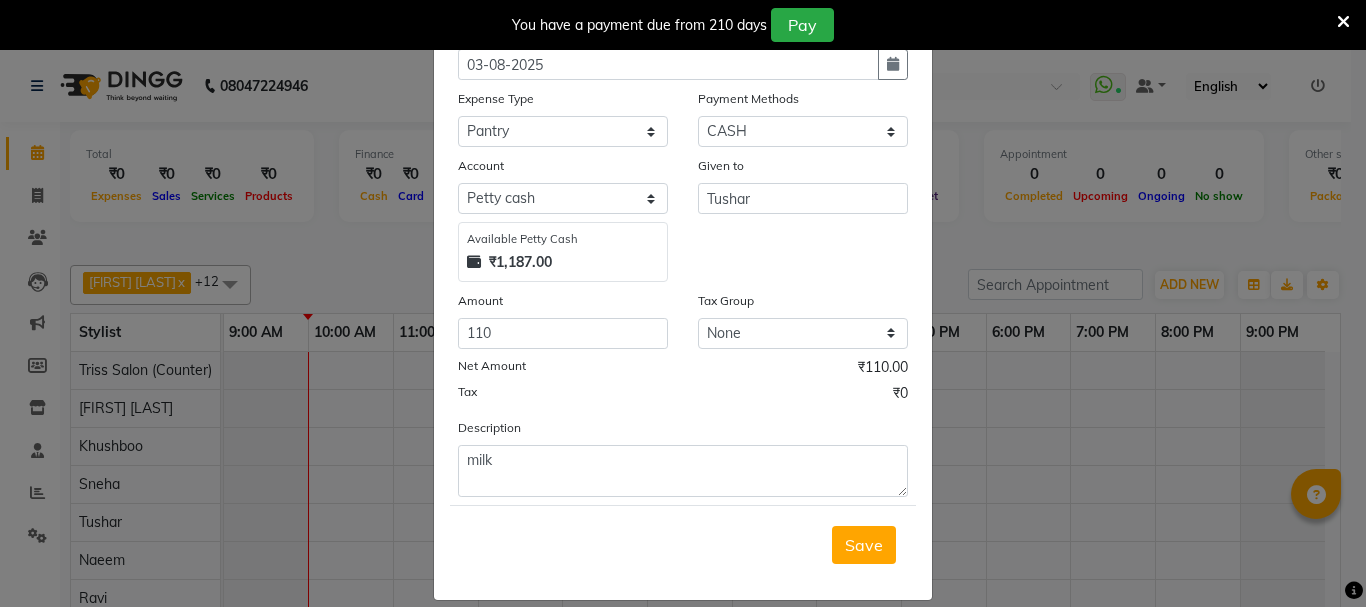 click on "Given to Tushar" 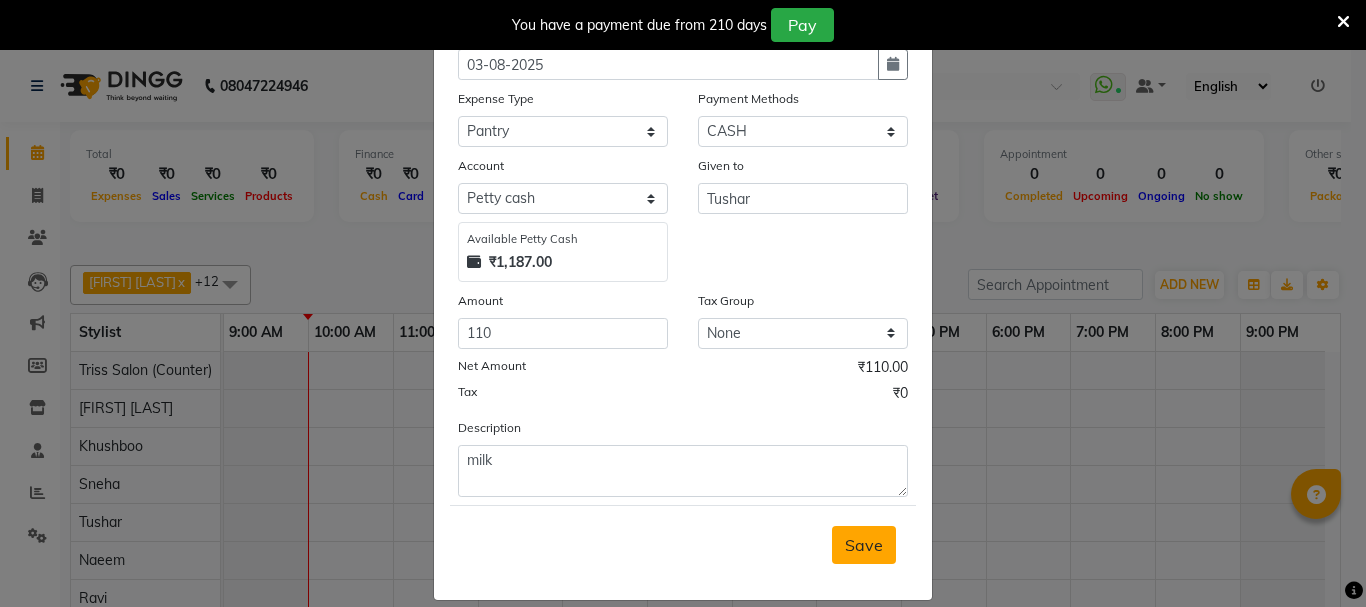 click on "Save" at bounding box center (864, 545) 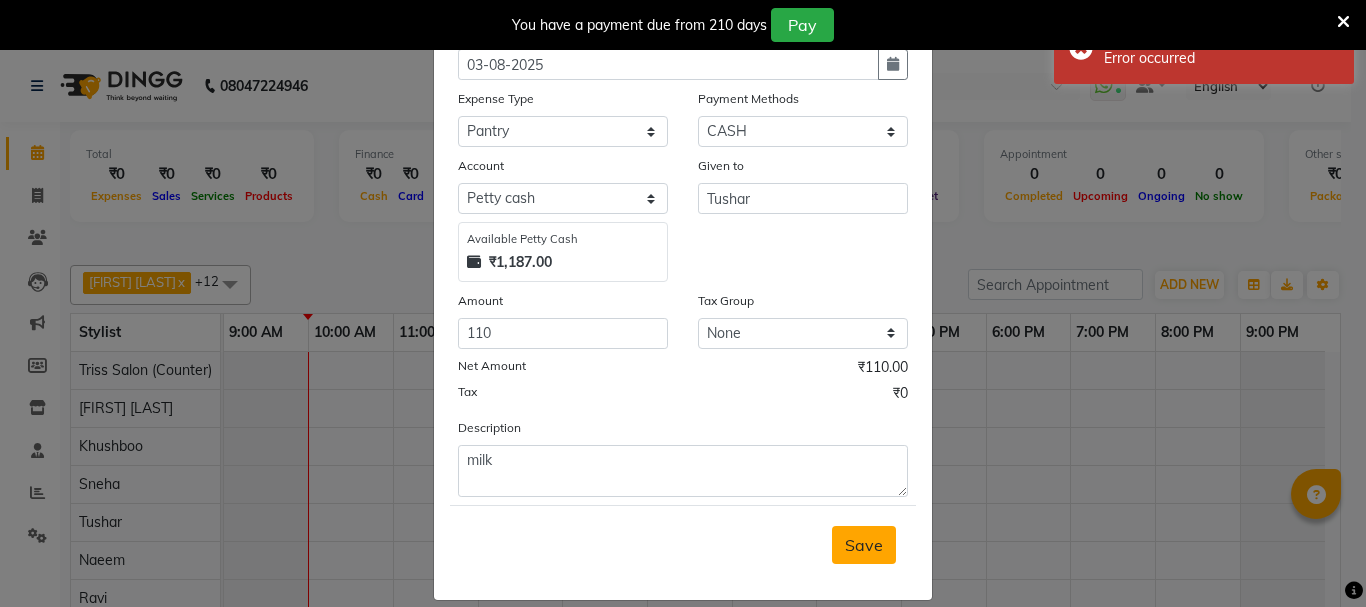click on "Save" at bounding box center (864, 545) 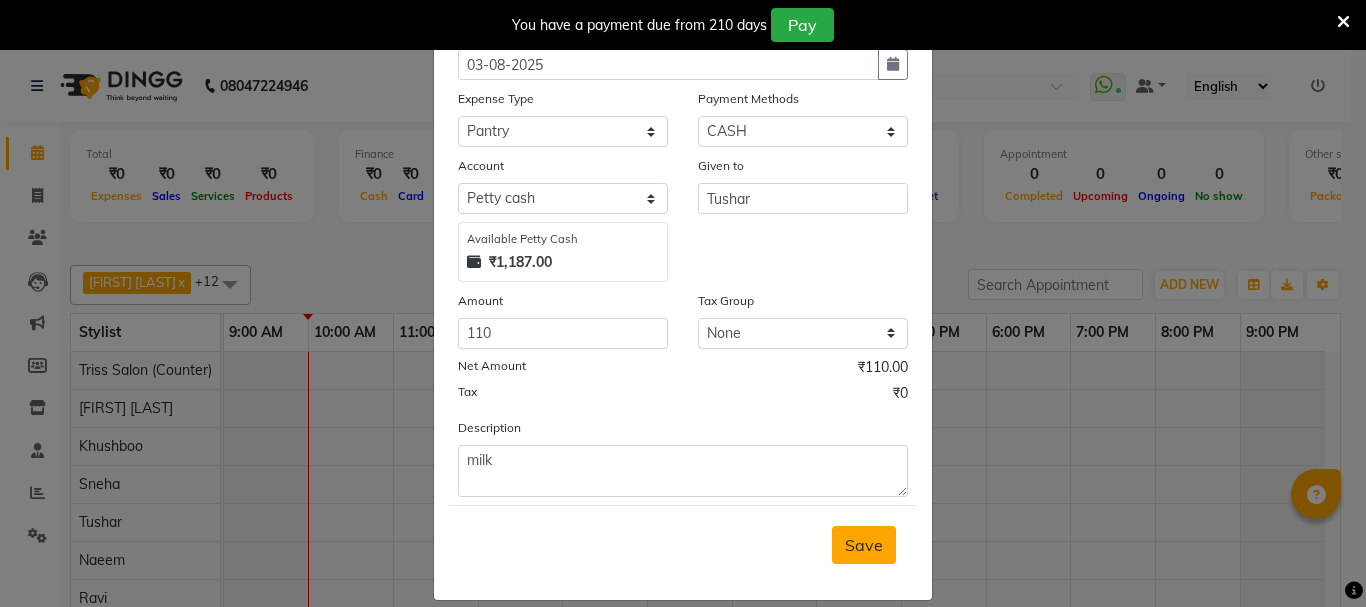 click on "Save" at bounding box center (864, 545) 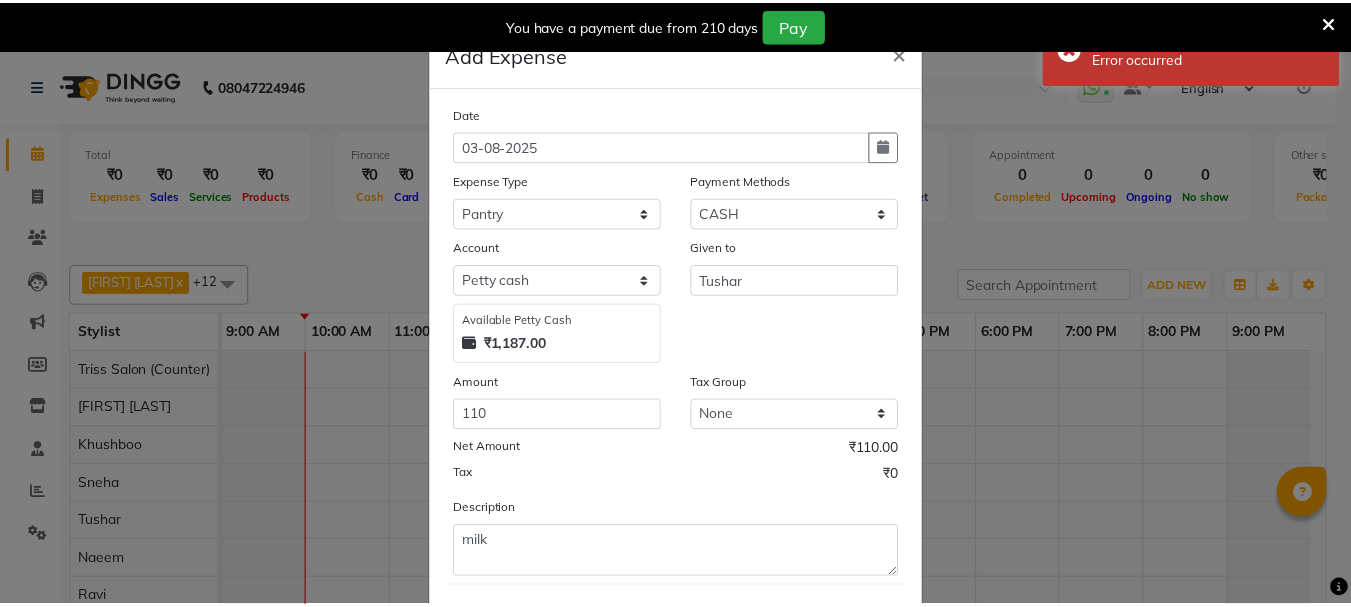 scroll, scrollTop: 0, scrollLeft: 0, axis: both 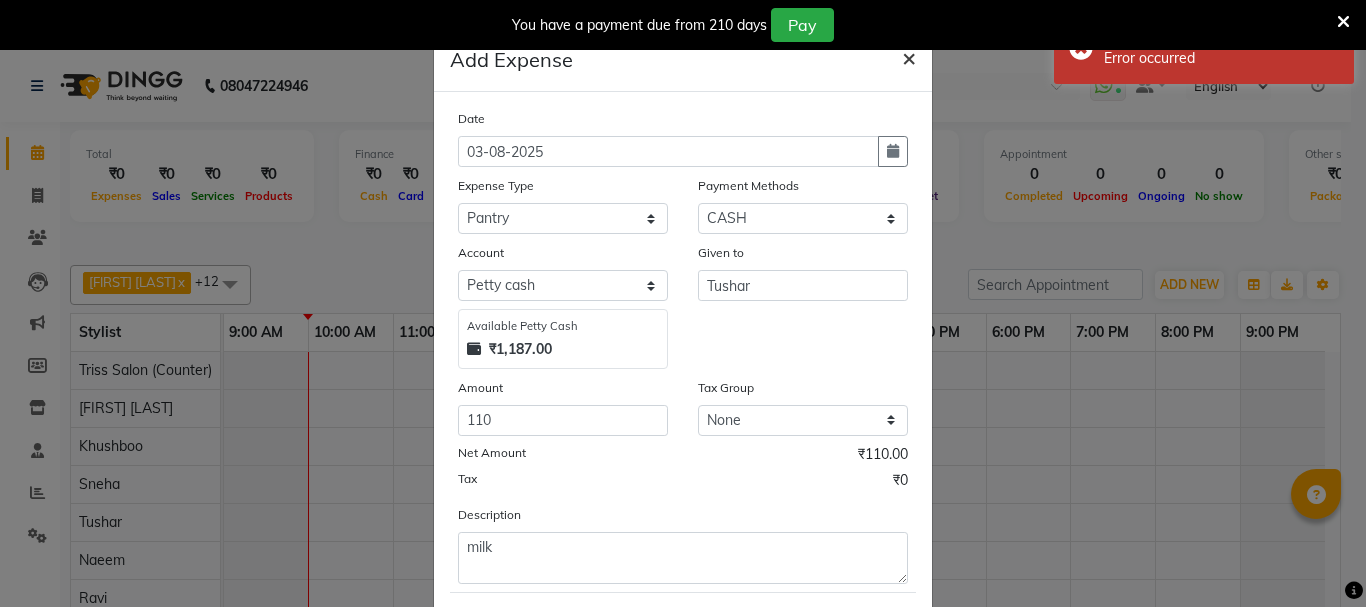 click on "×" 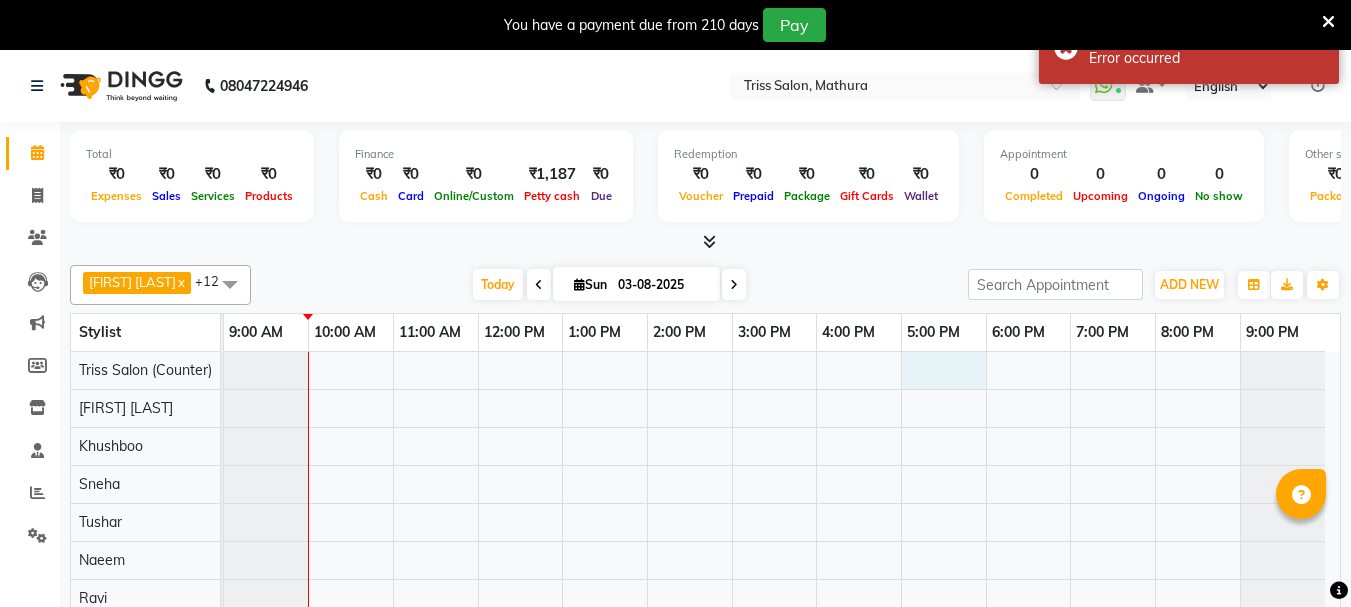 select on "tentative" 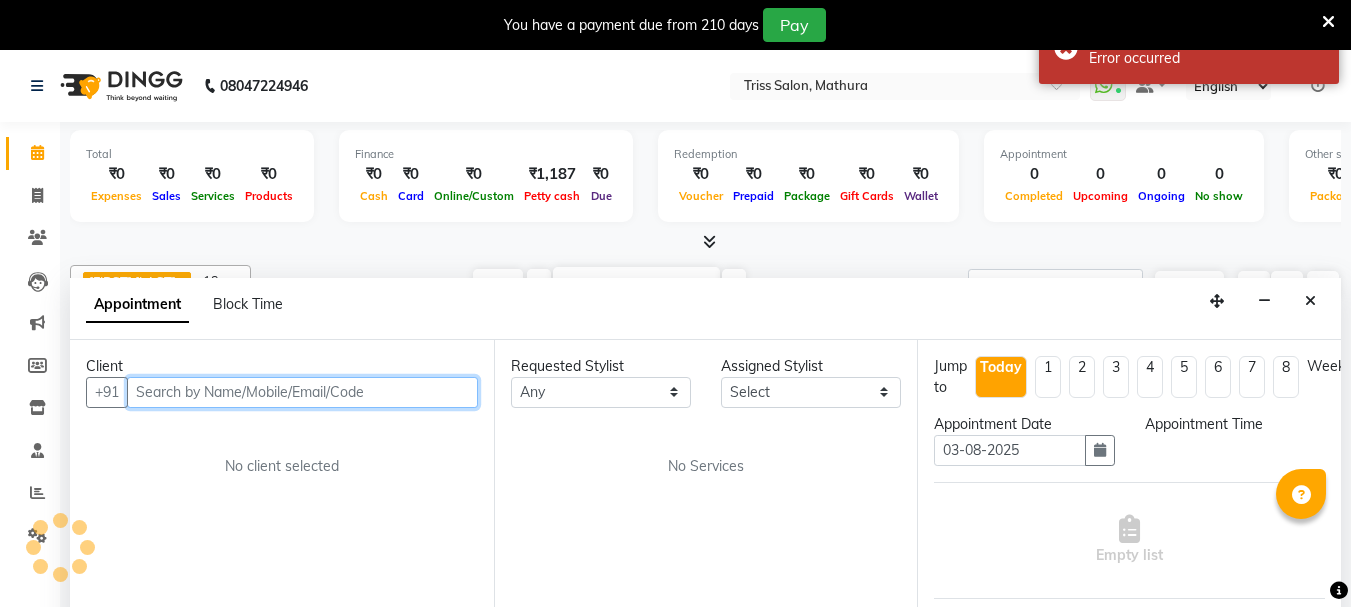 select on "1020" 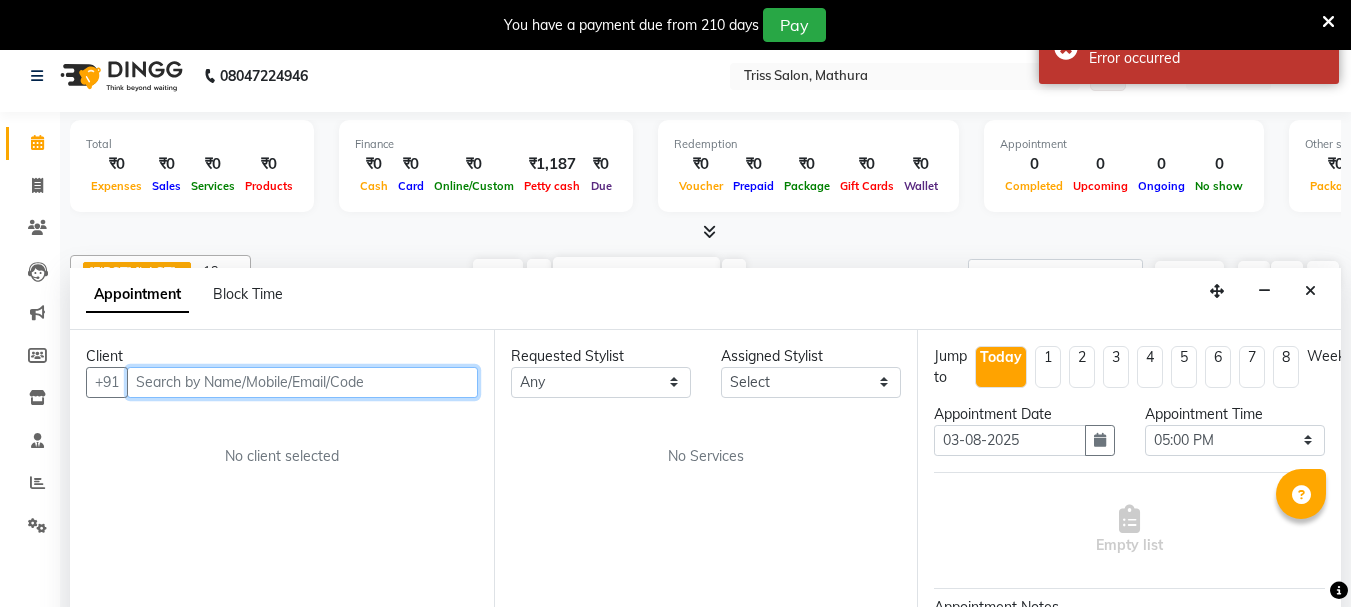 scroll, scrollTop: 0, scrollLeft: 0, axis: both 